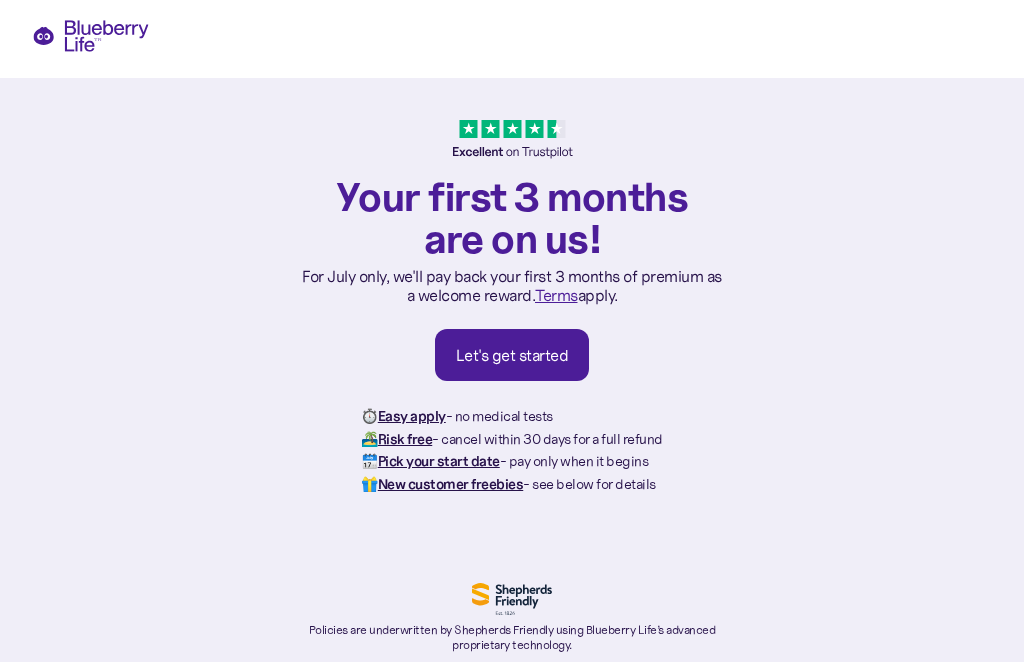 scroll, scrollTop: 0, scrollLeft: 0, axis: both 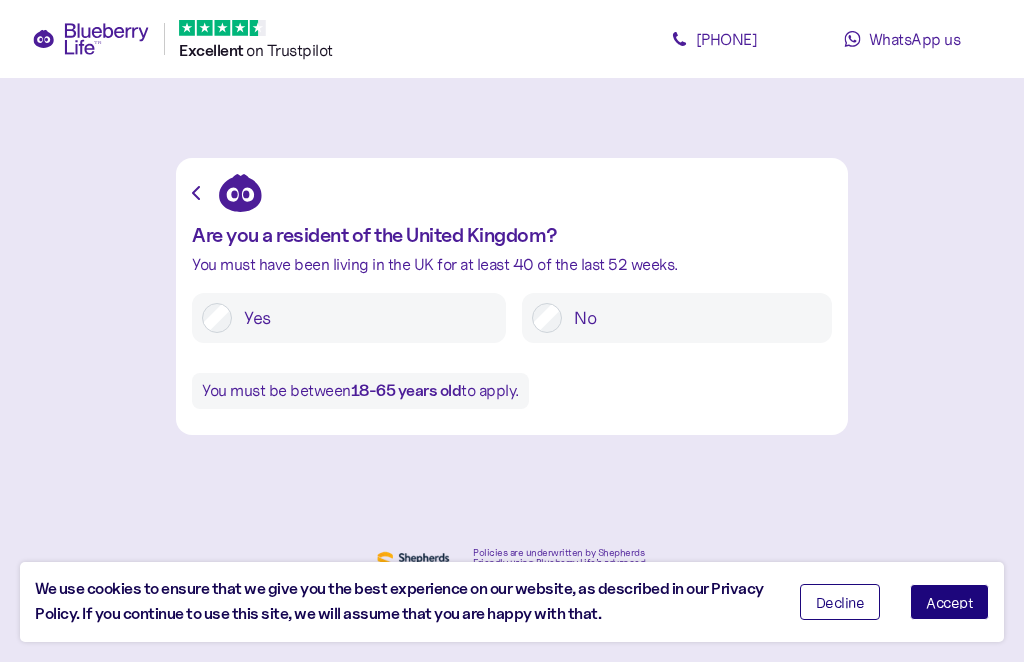 click on "Accept" at bounding box center [949, 602] 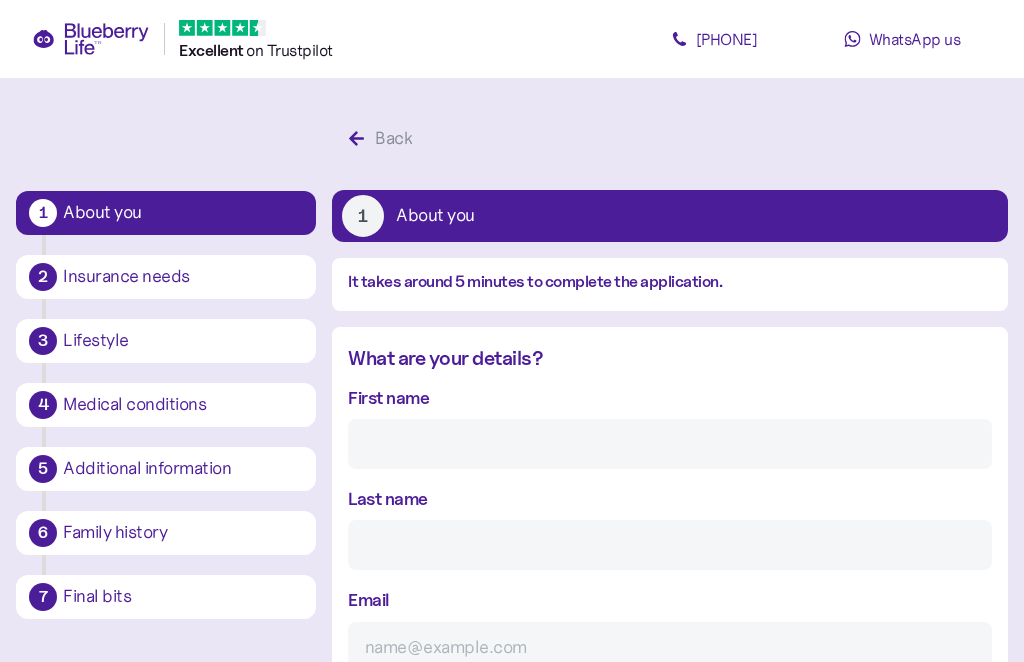 scroll, scrollTop: 38, scrollLeft: 0, axis: vertical 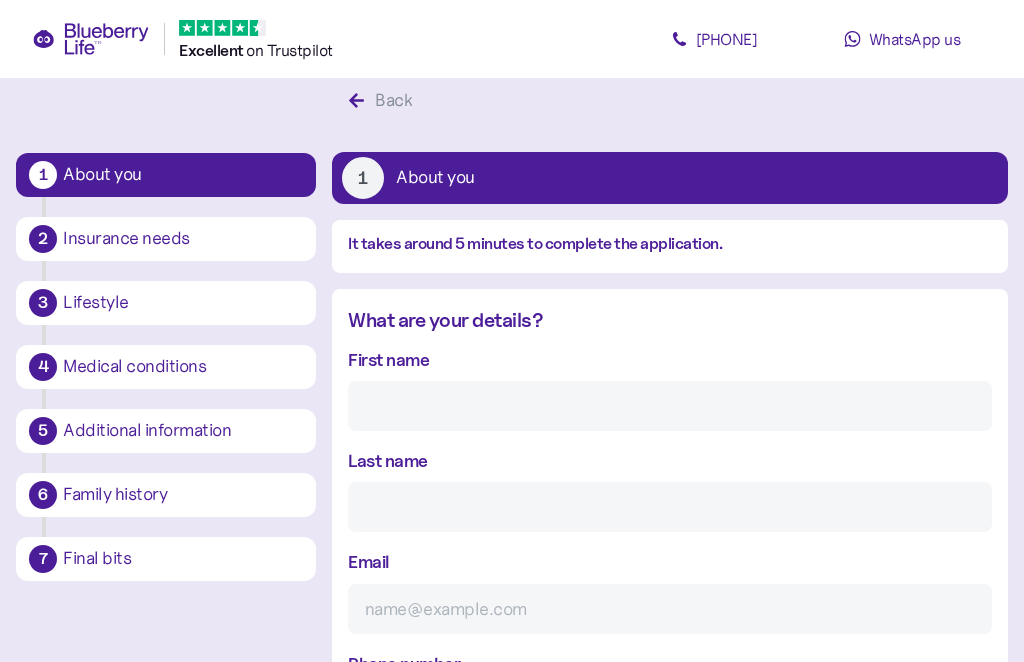 click on "First name" at bounding box center (670, 406) 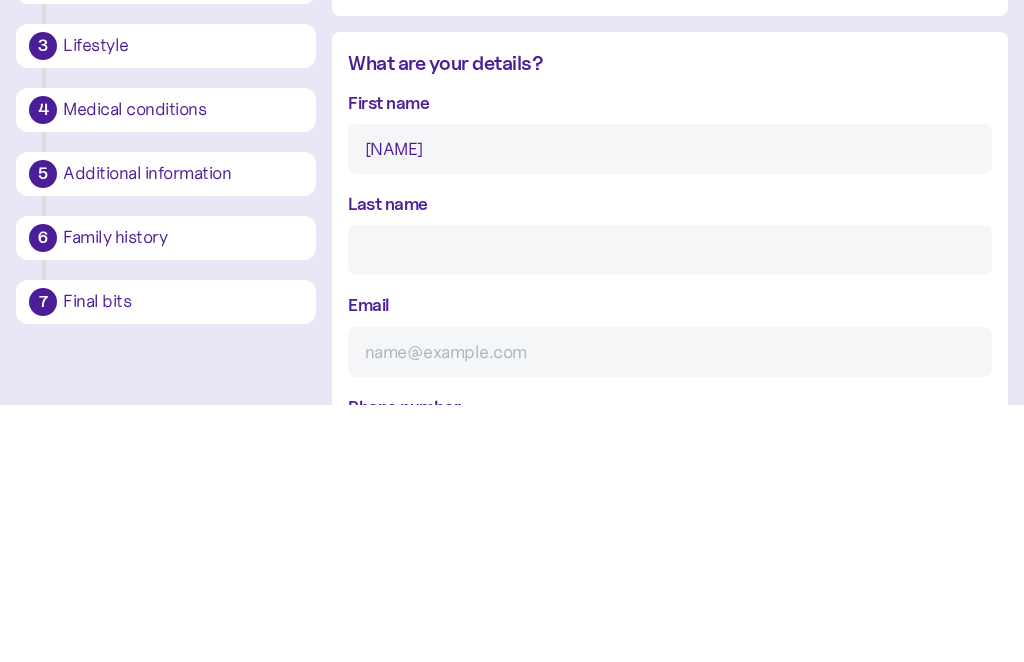 type on "[NAME]" 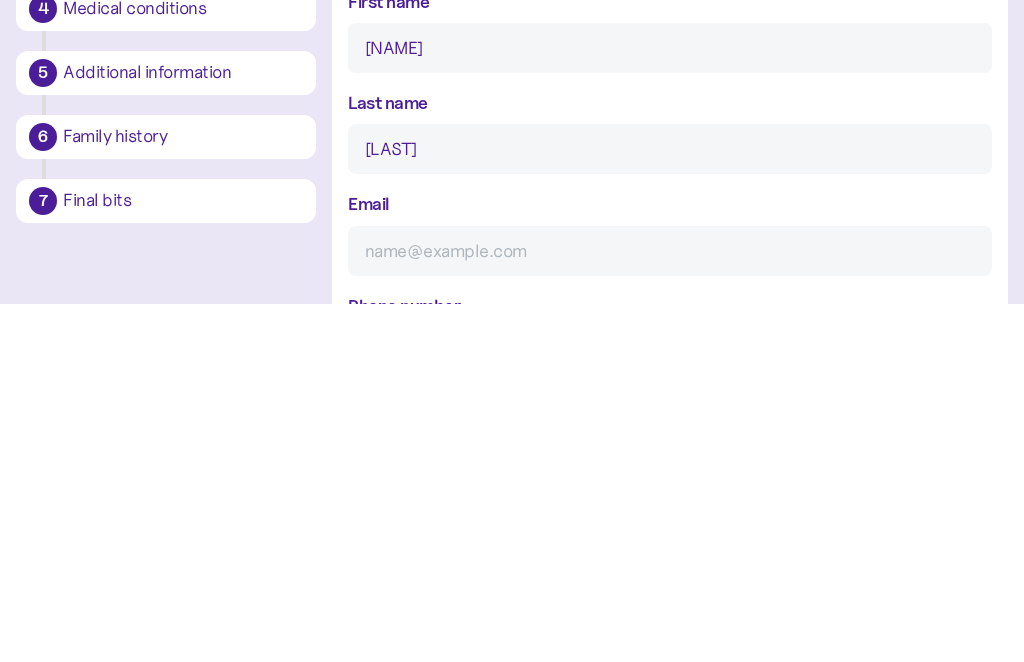 type on "[LAST]" 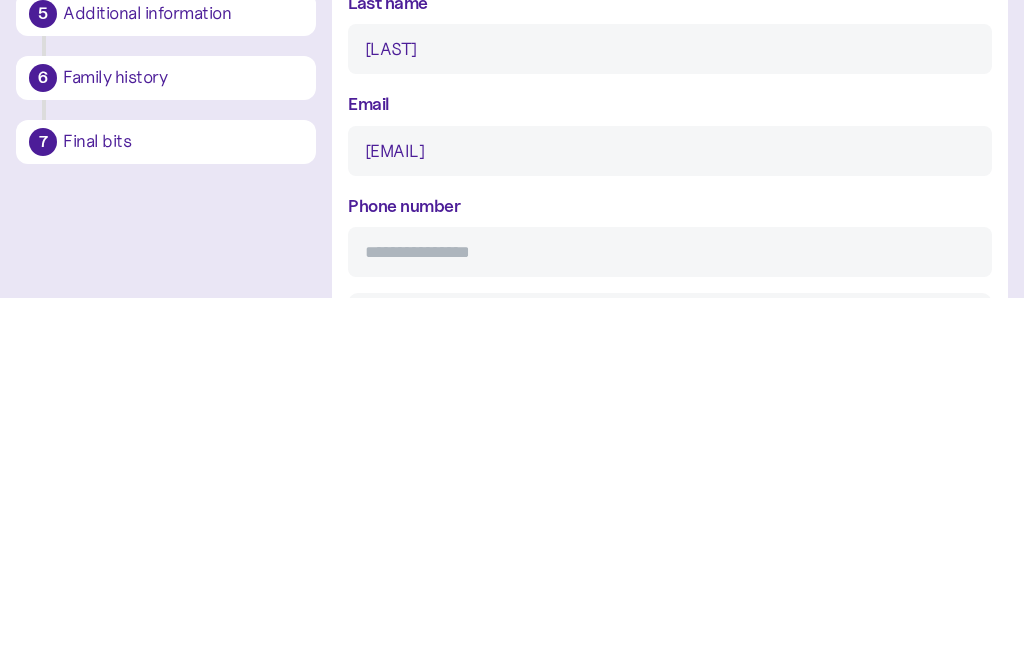 type on "[EMAIL]" 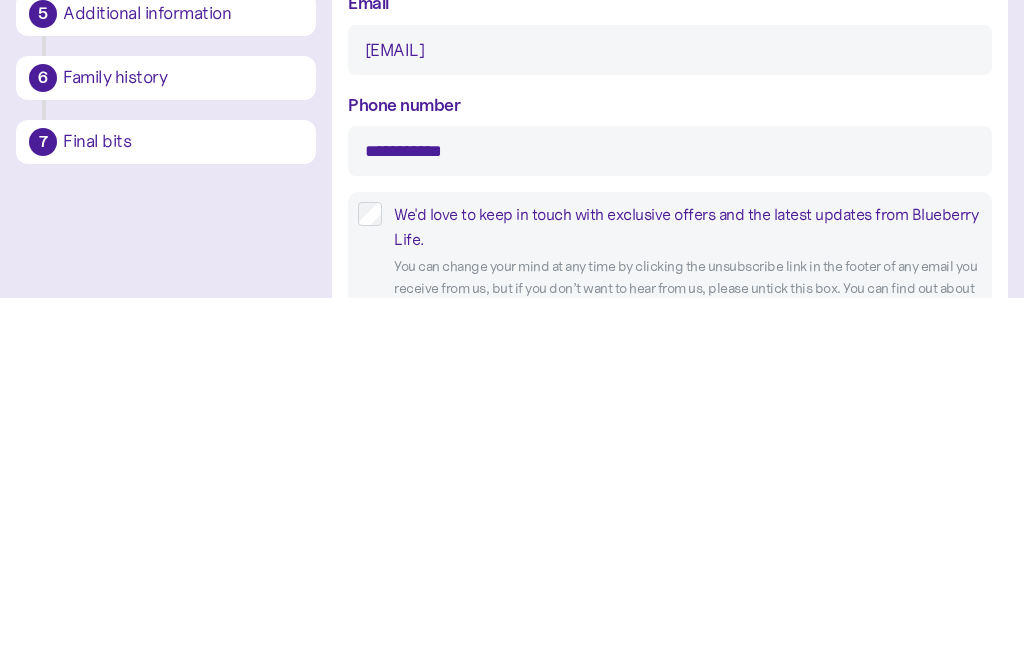 type on "**********" 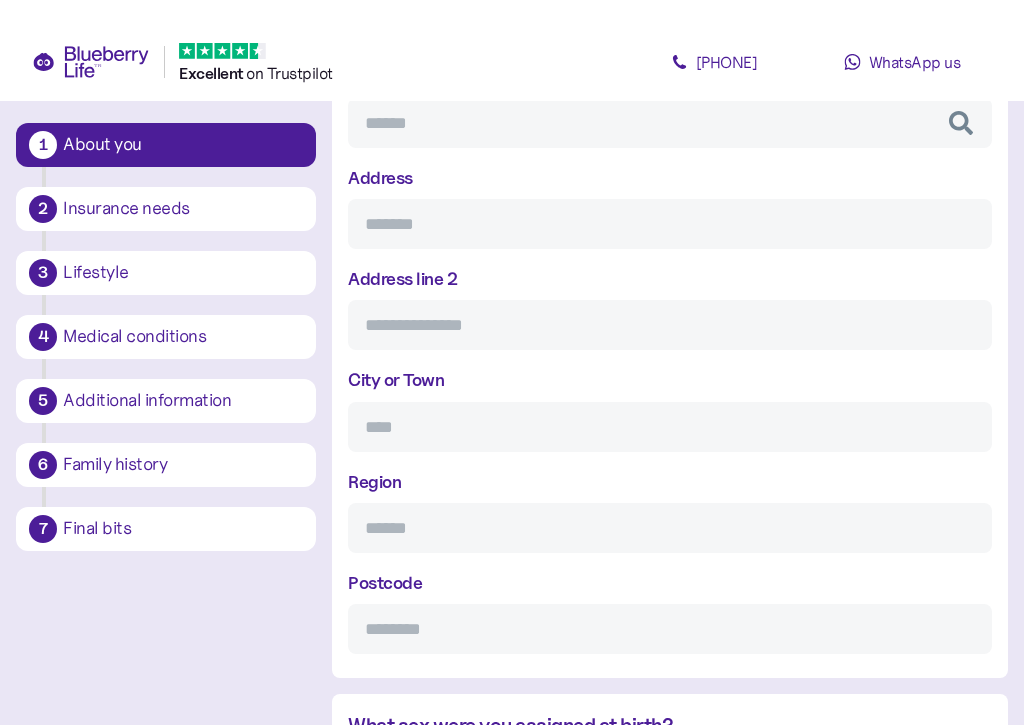 scroll, scrollTop: 994, scrollLeft: 0, axis: vertical 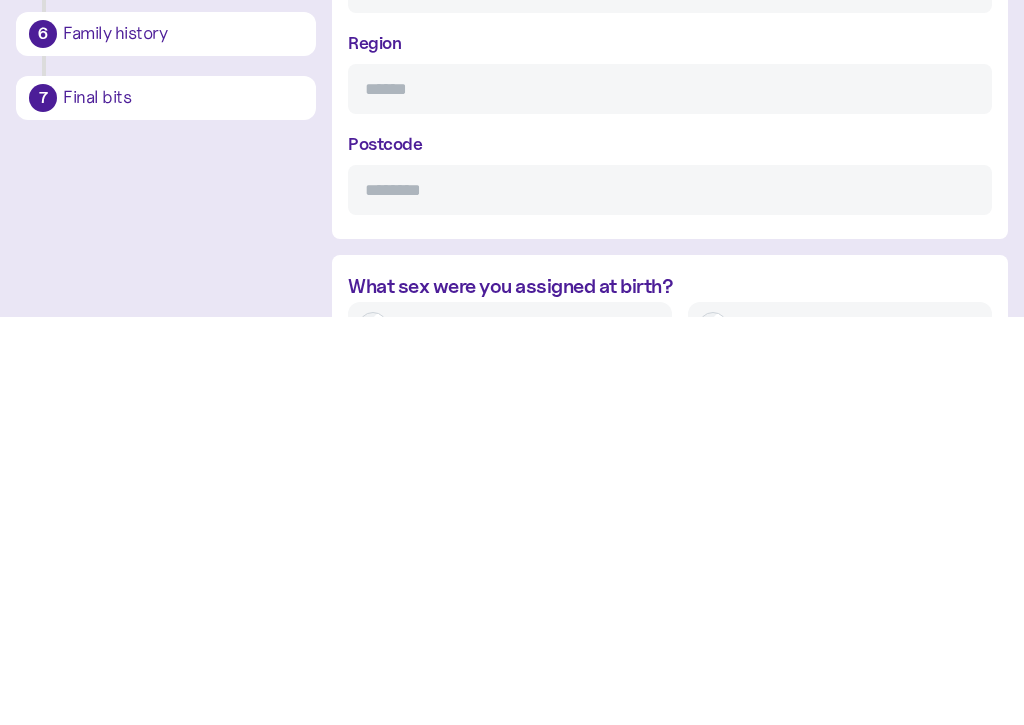 click on "Postcode" at bounding box center [670, 598] 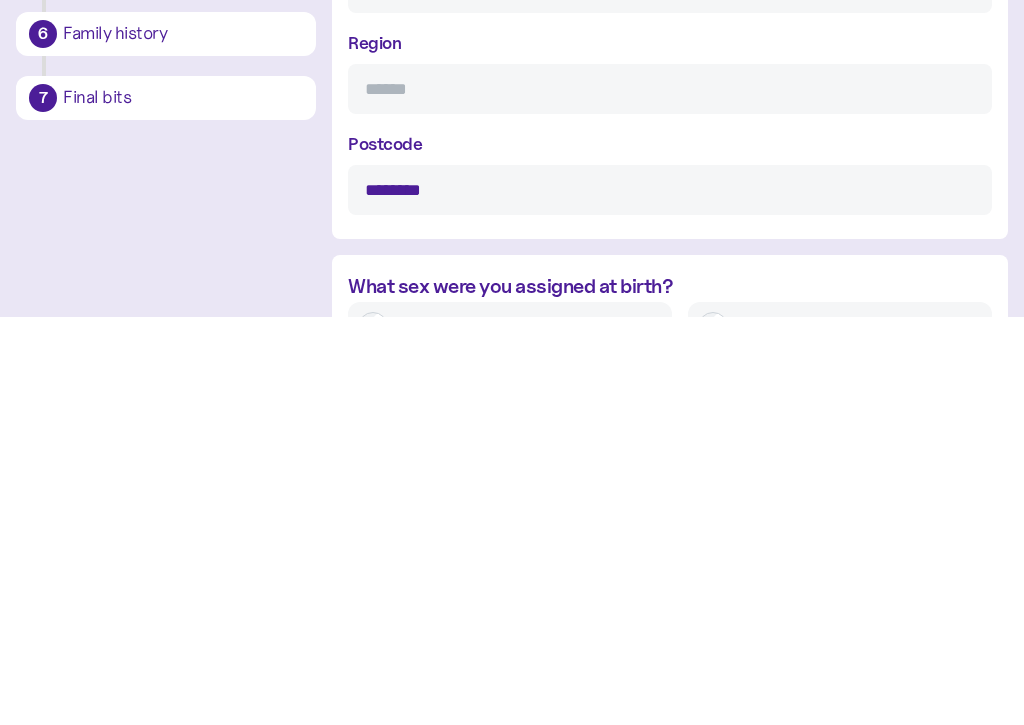 scroll, scrollTop: 996, scrollLeft: 0, axis: vertical 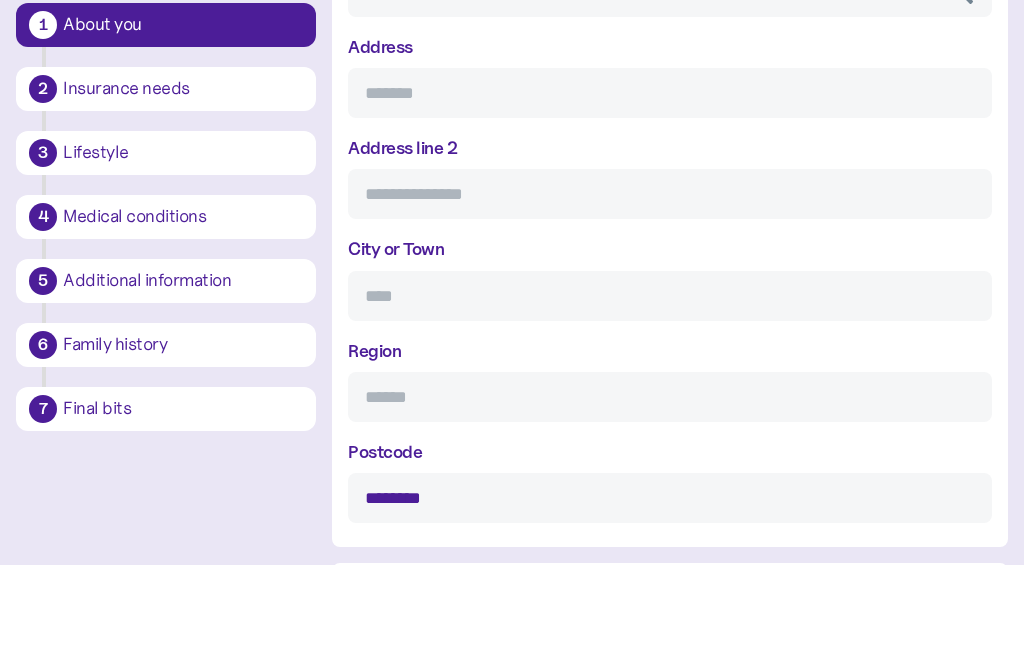 type on "*******" 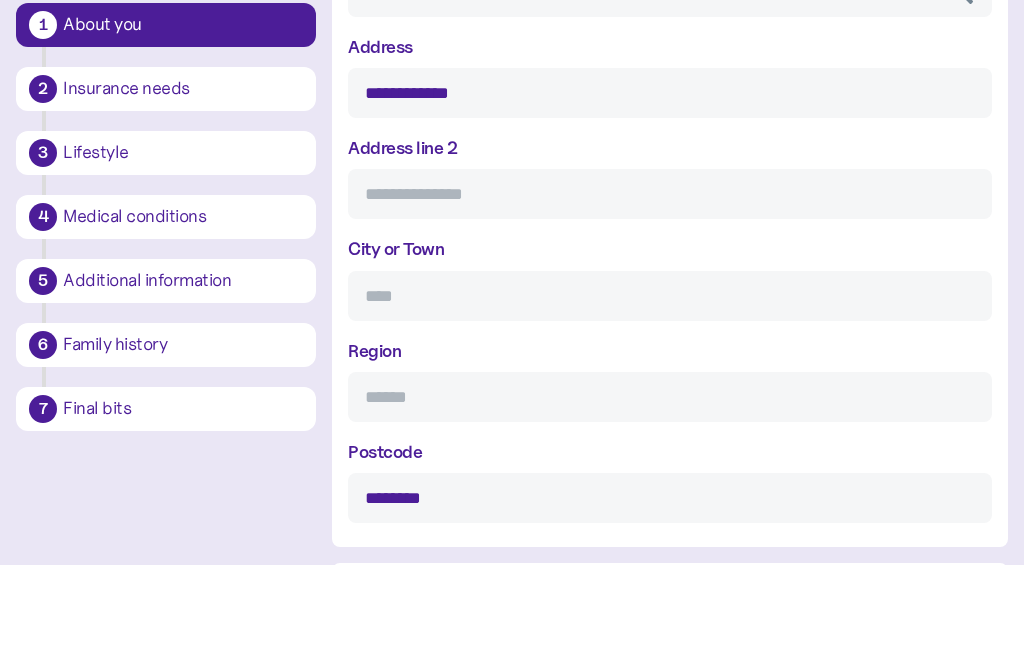 type on "**********" 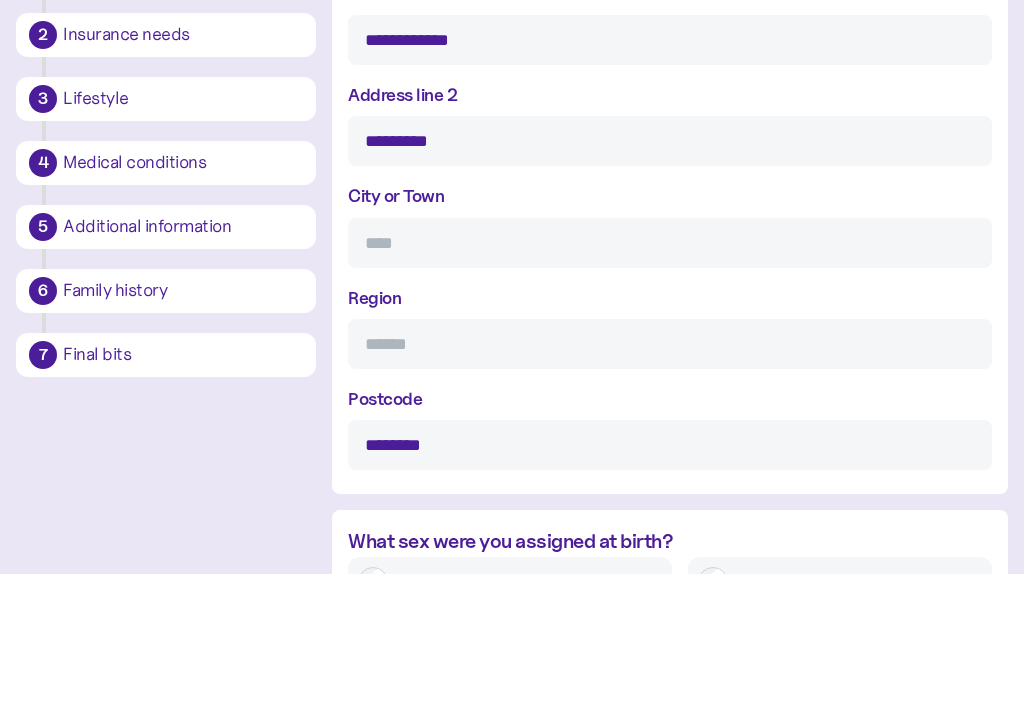 type on "********" 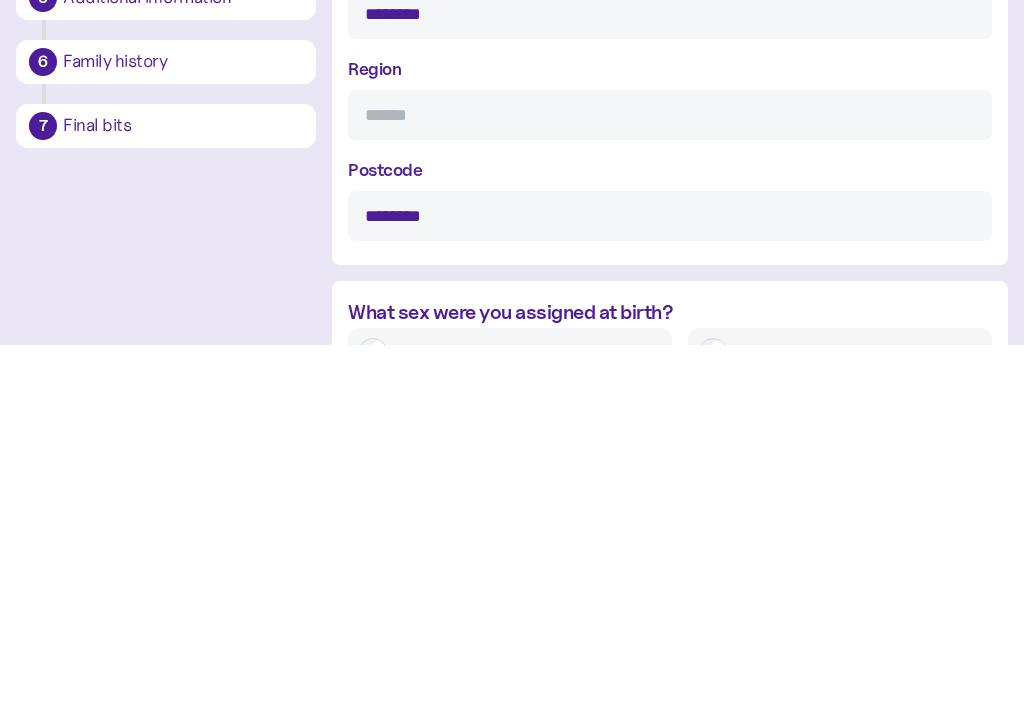 type on "*******" 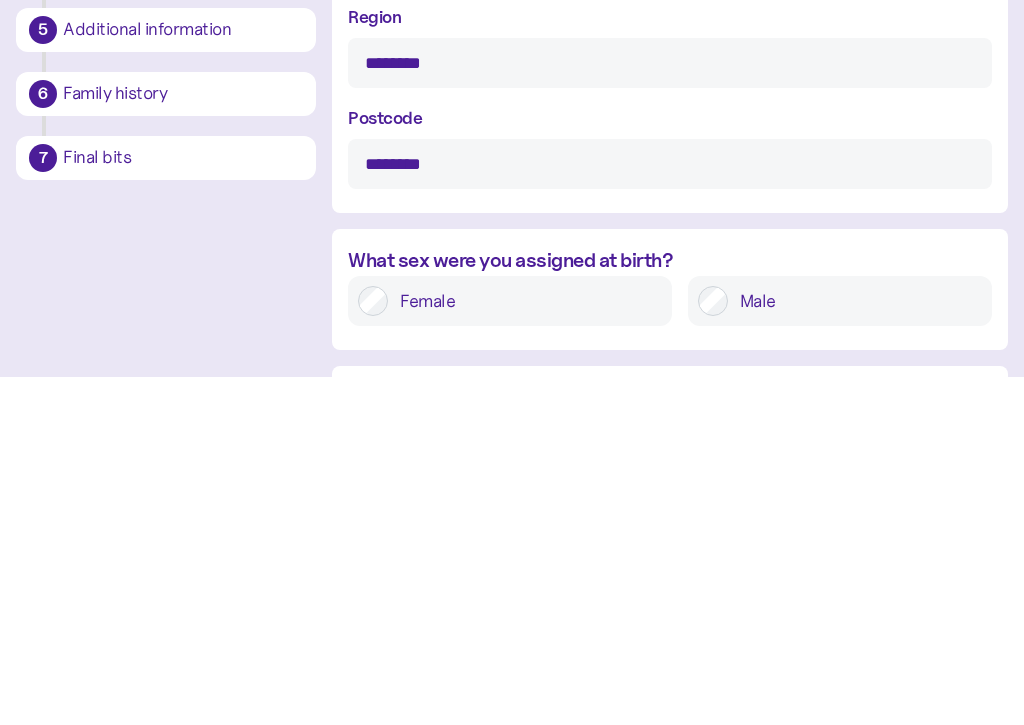 scroll, scrollTop: 1083, scrollLeft: 0, axis: vertical 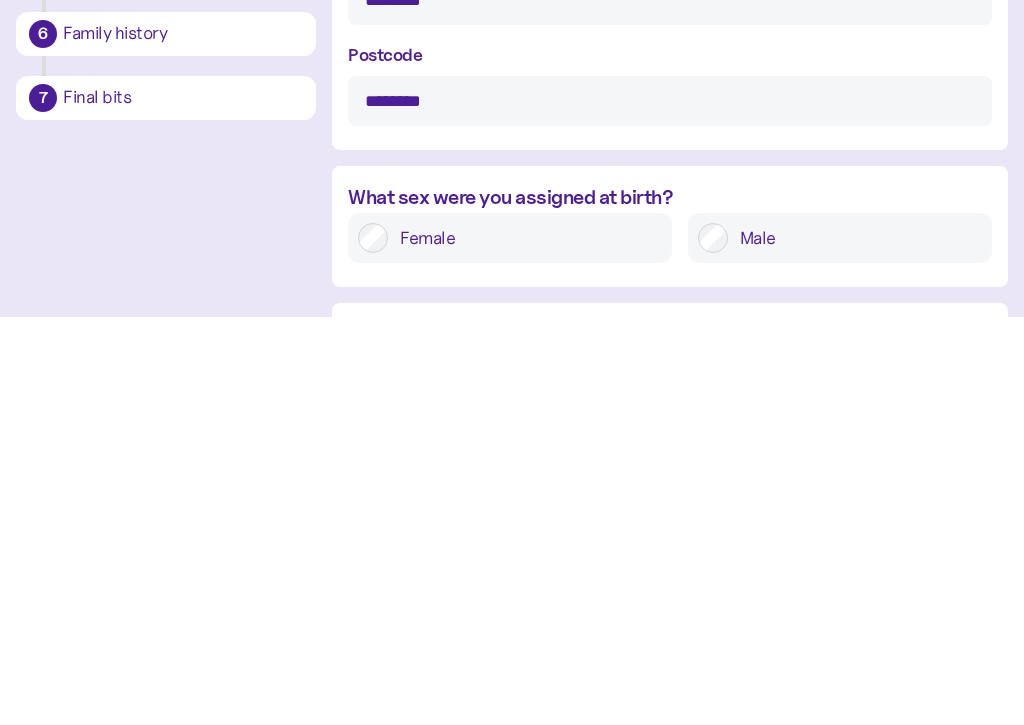 type on "********" 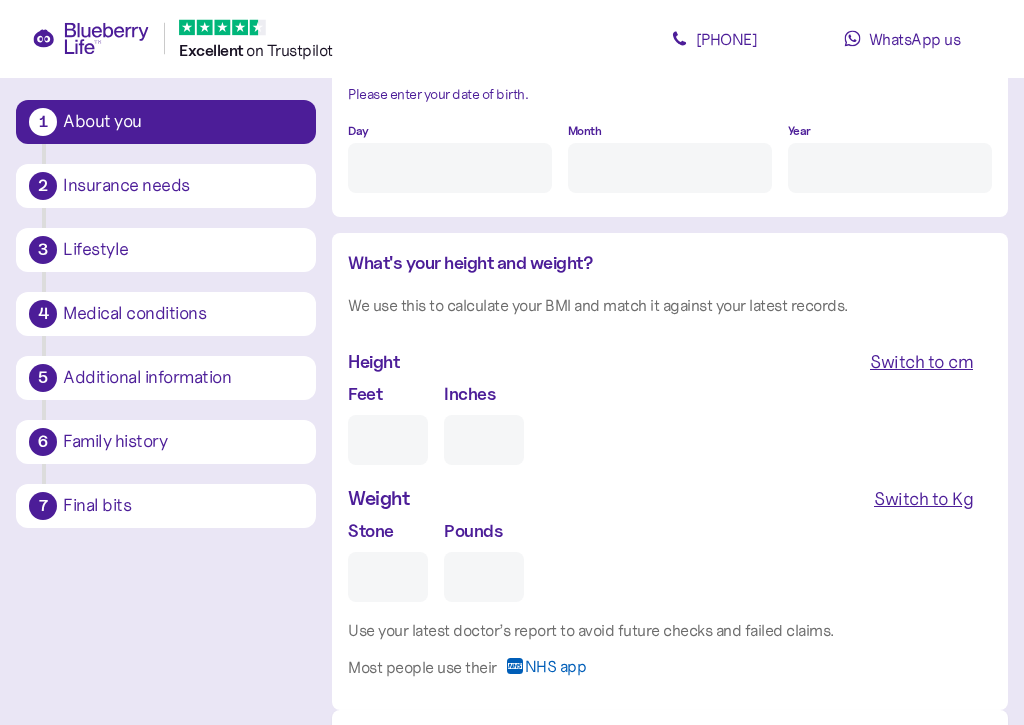 scroll, scrollTop: 1762, scrollLeft: 0, axis: vertical 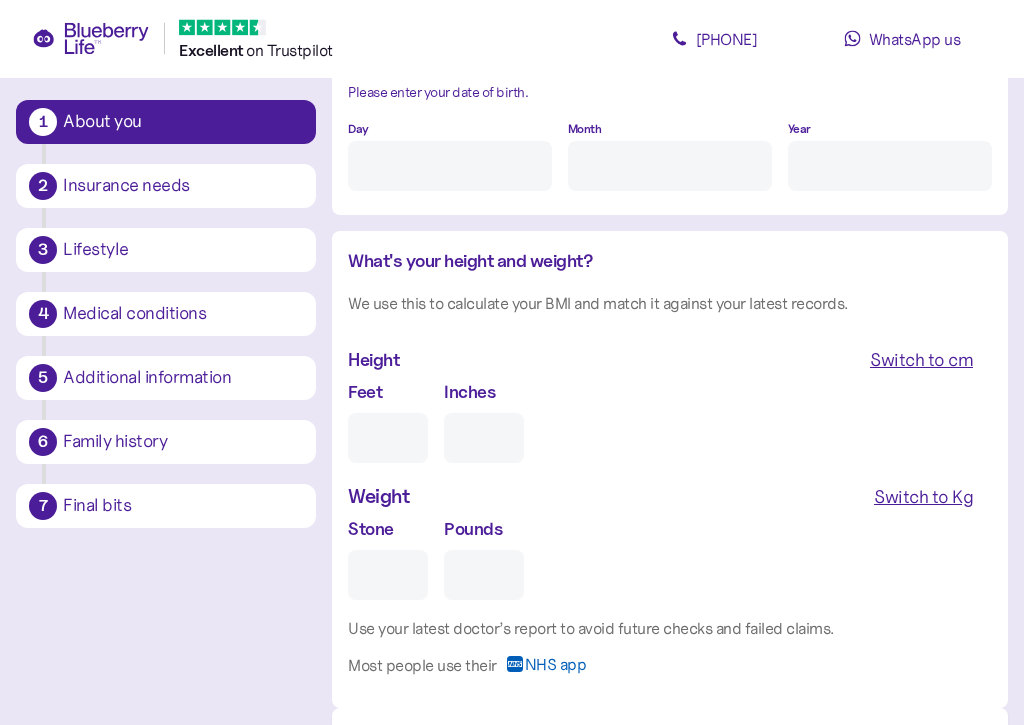 click on "Day" at bounding box center [450, 167] 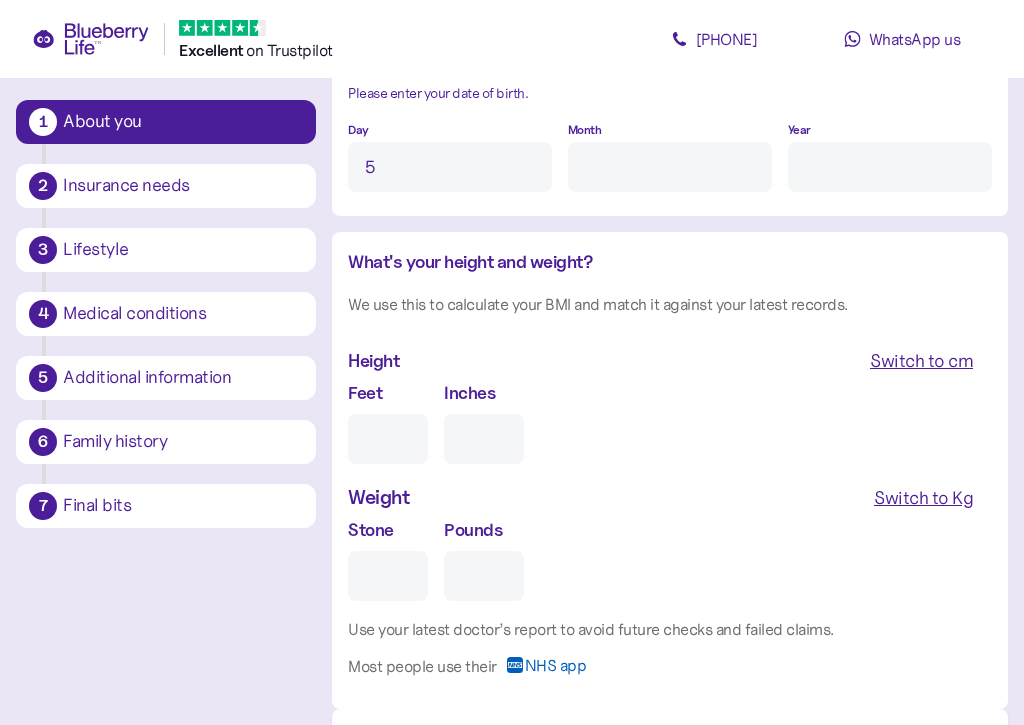 type on "5" 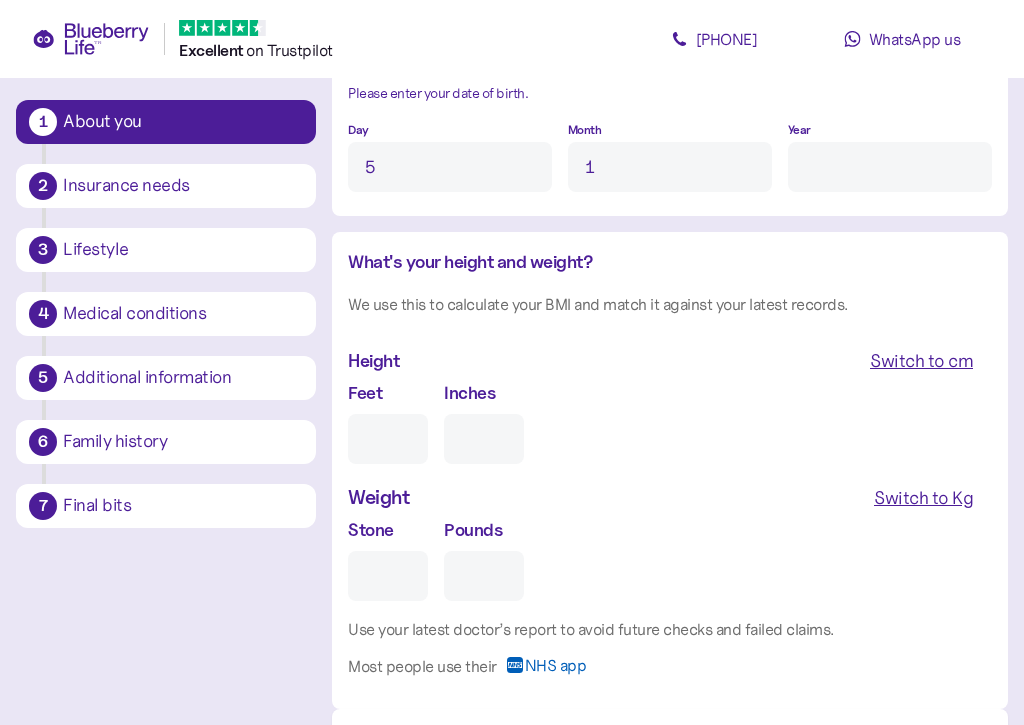 type on "1" 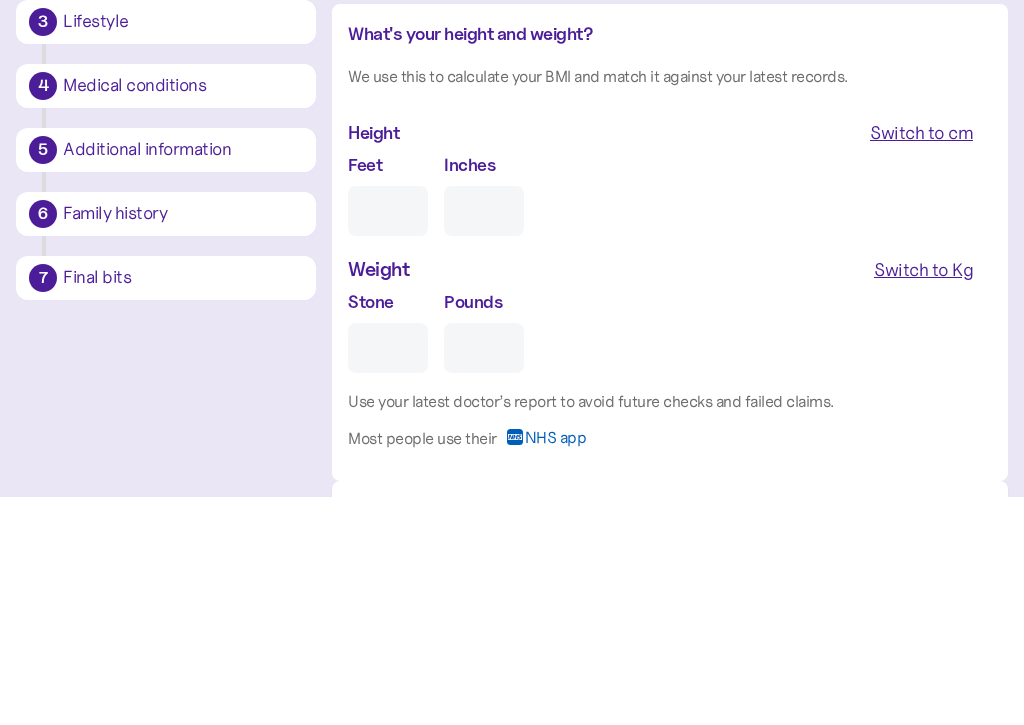 click on "Switch to cm" at bounding box center (921, 361) 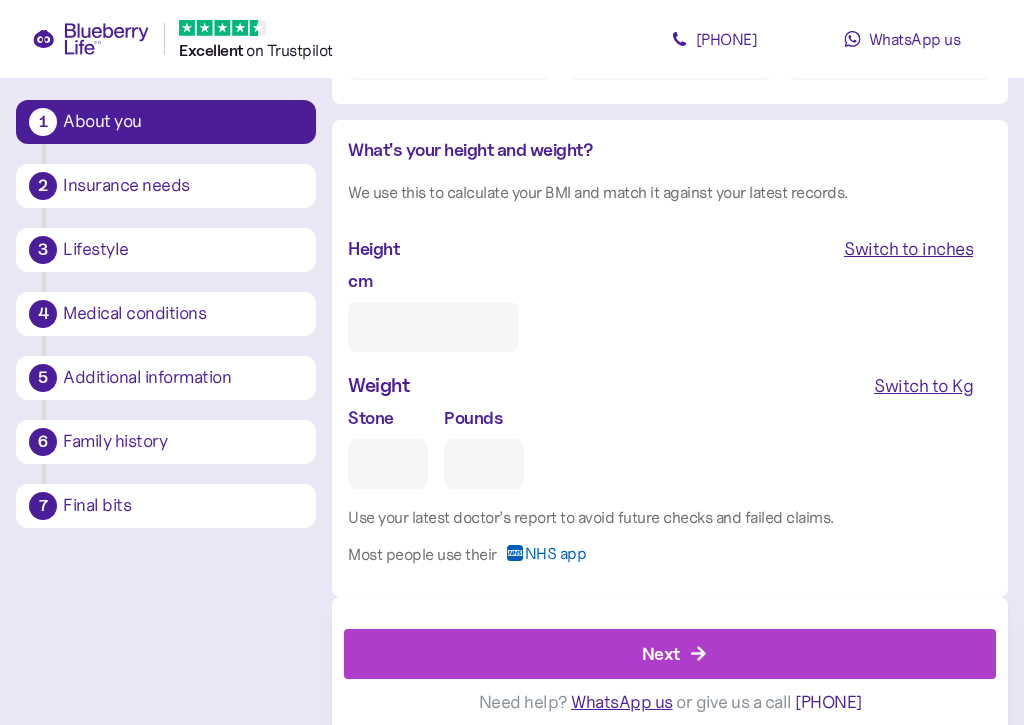 click on "cm" at bounding box center [433, 327] 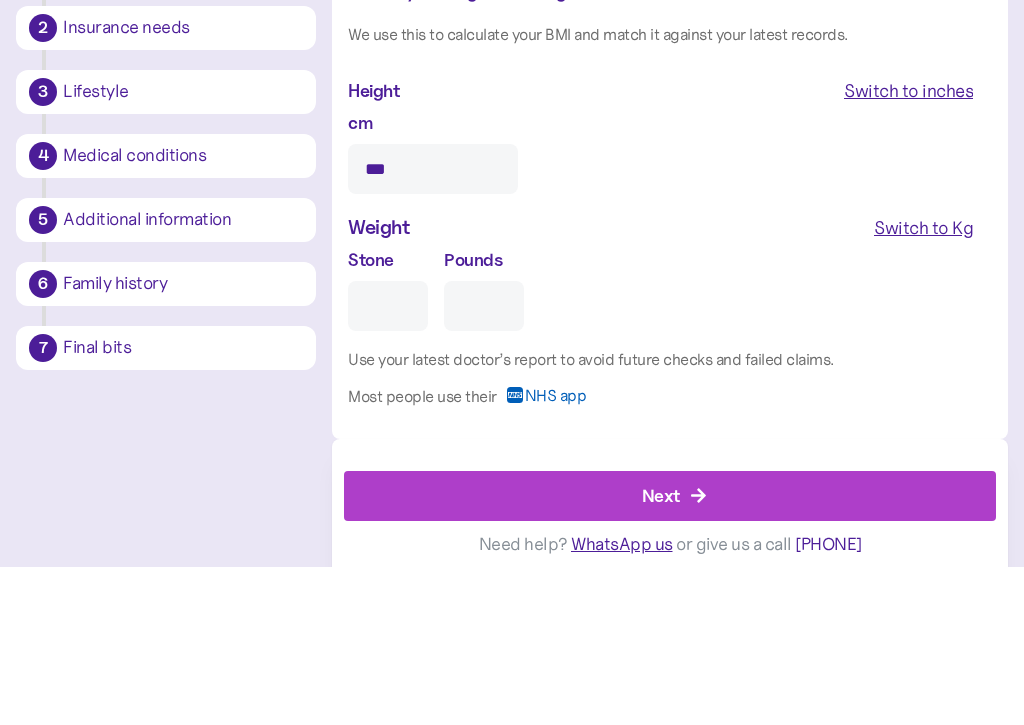 type on "***" 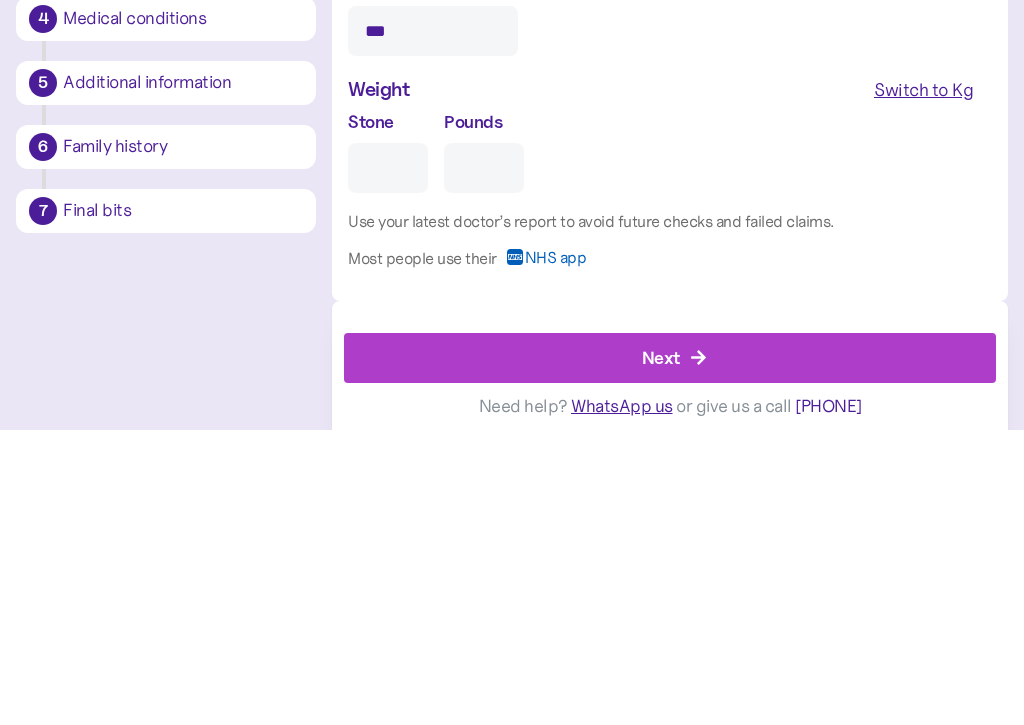 click on "Switch to Kg" at bounding box center (923, 386) 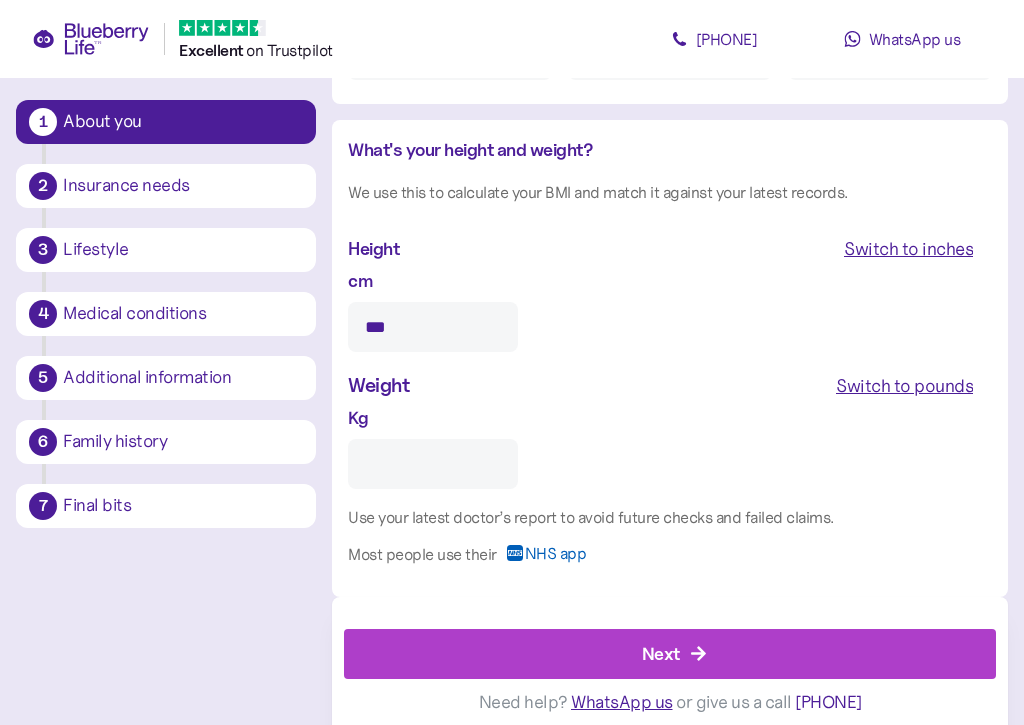 click on "Kg" at bounding box center [433, 464] 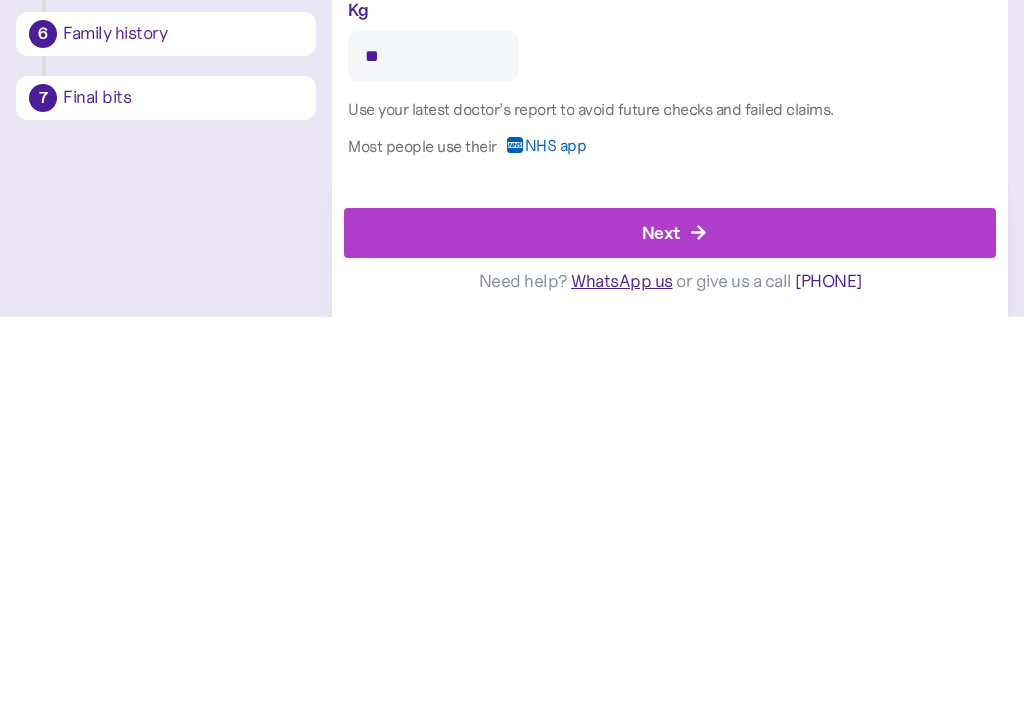 type on "**" 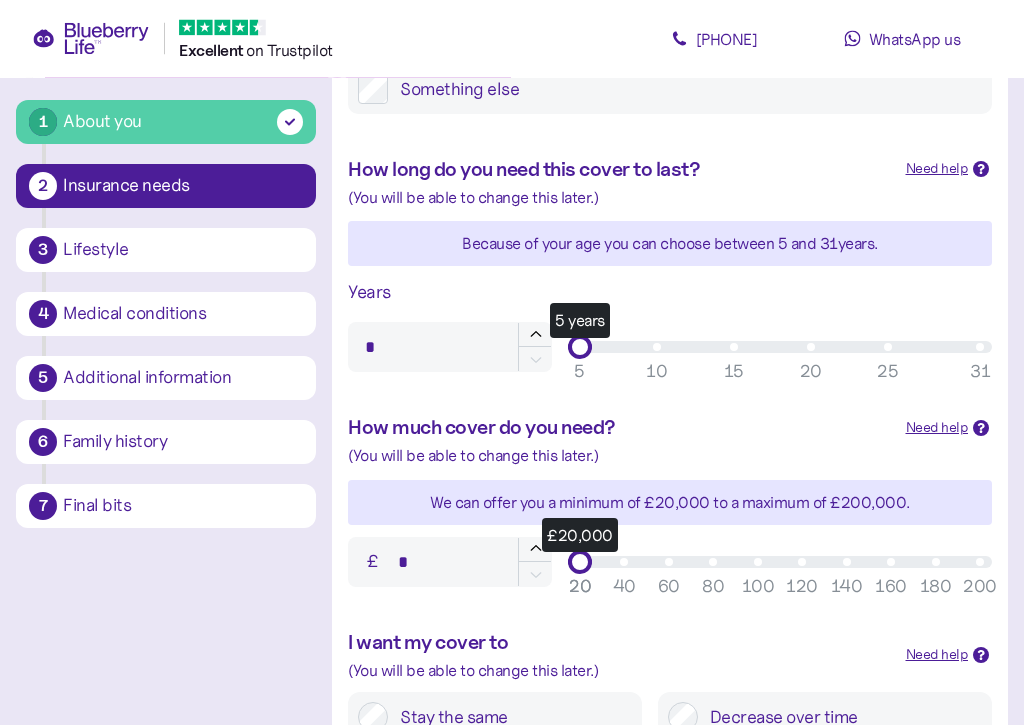 scroll, scrollTop: 519, scrollLeft: 0, axis: vertical 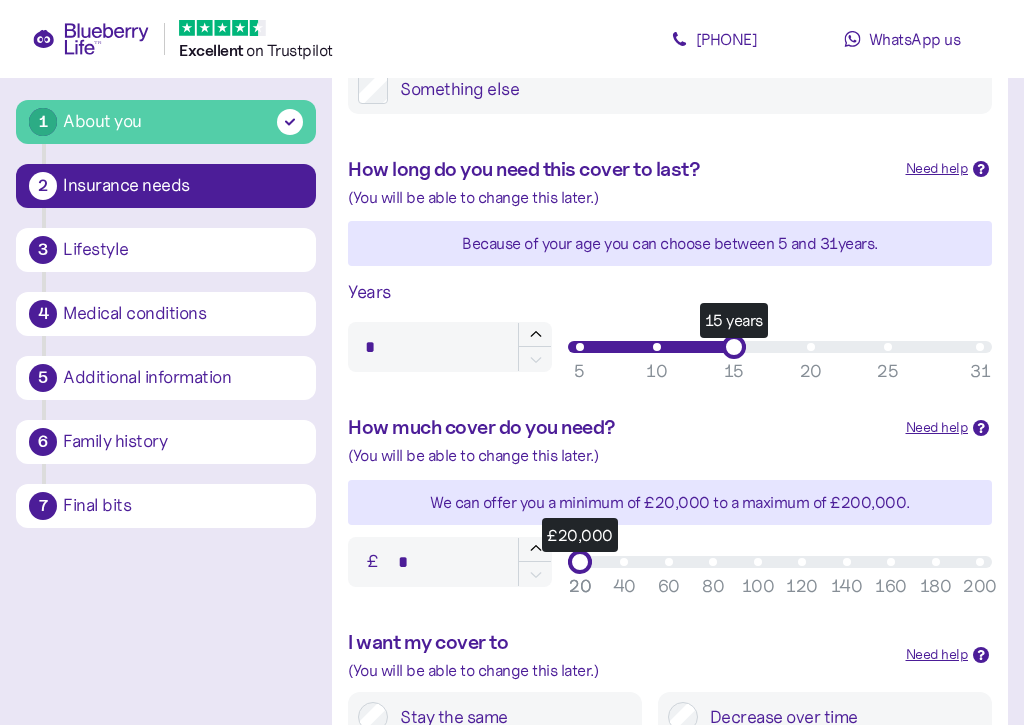 type on "**" 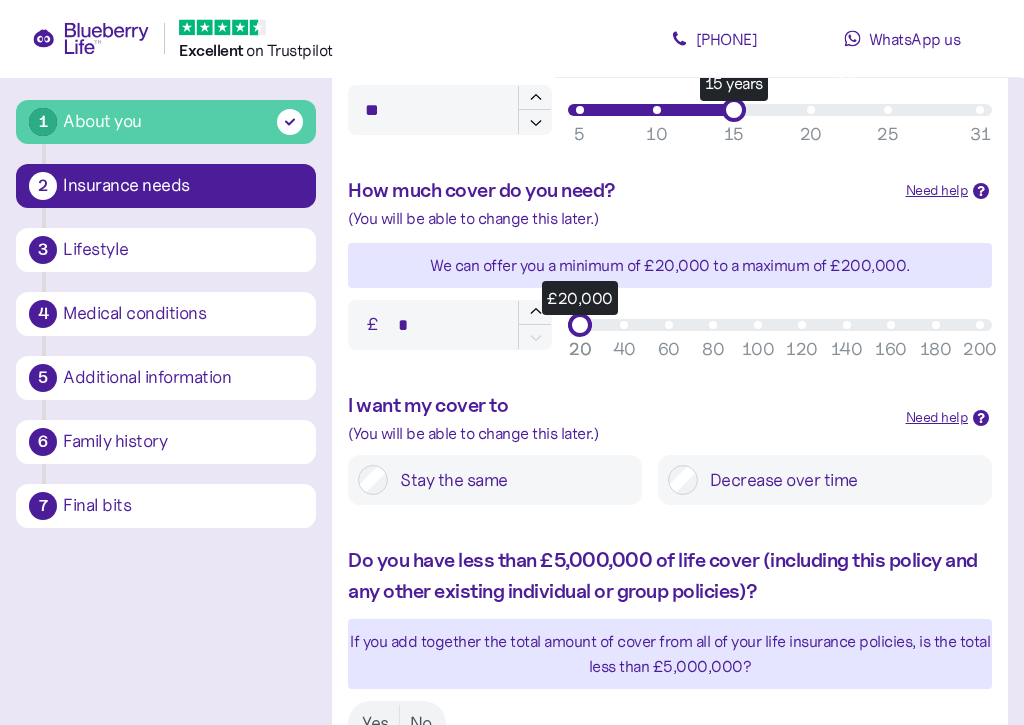 scroll, scrollTop: 758, scrollLeft: 0, axis: vertical 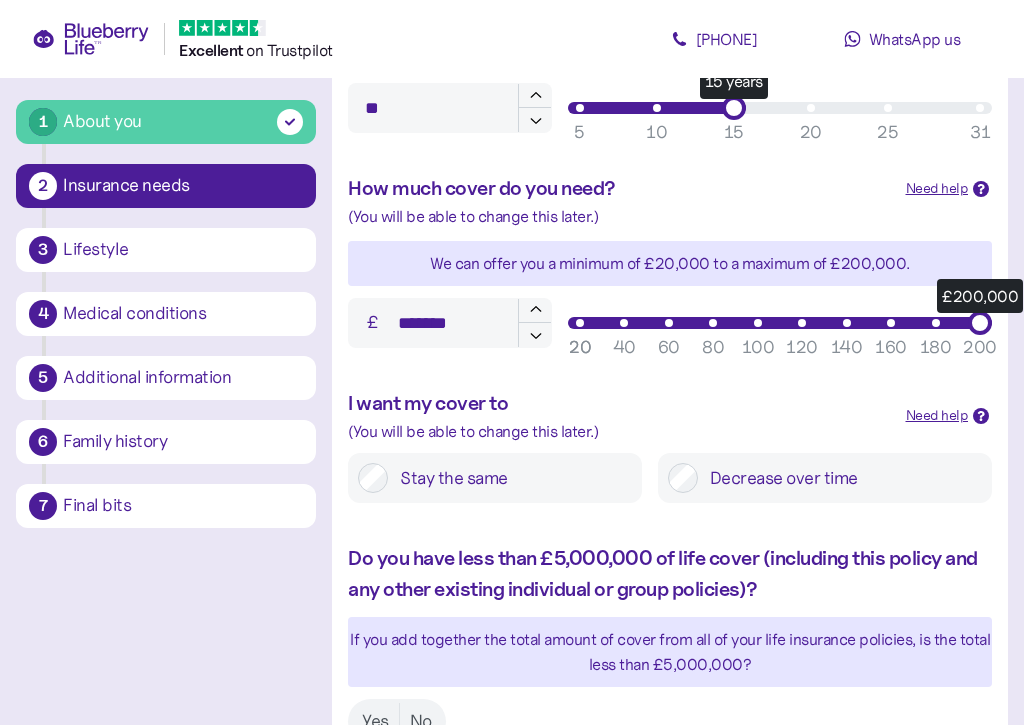 type on "*******" 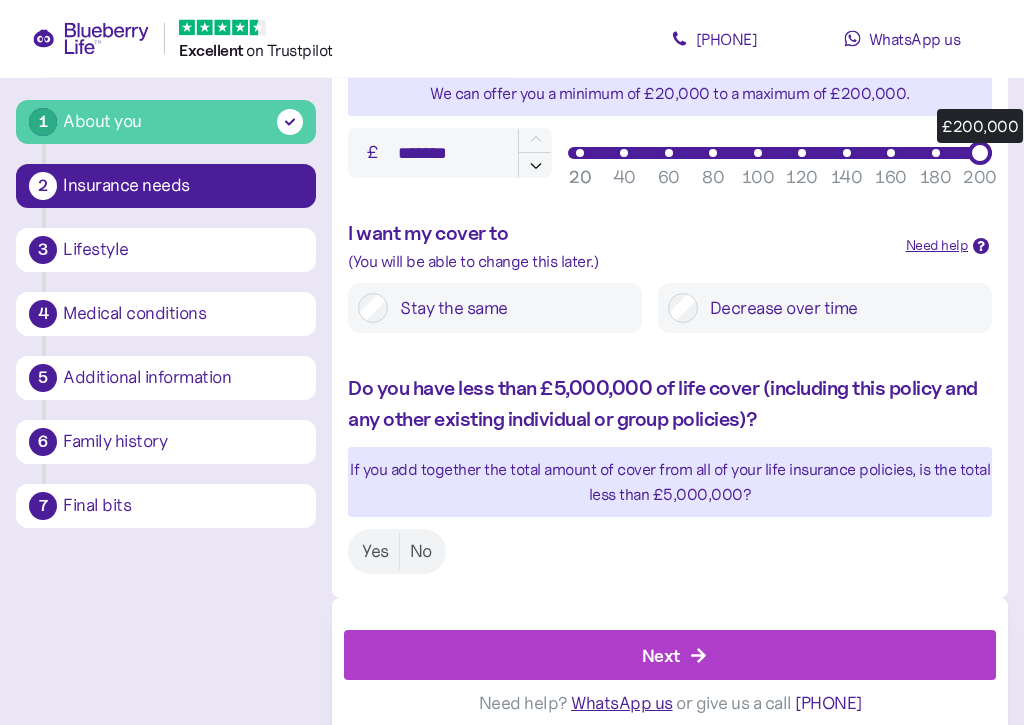 scroll, scrollTop: 934, scrollLeft: 0, axis: vertical 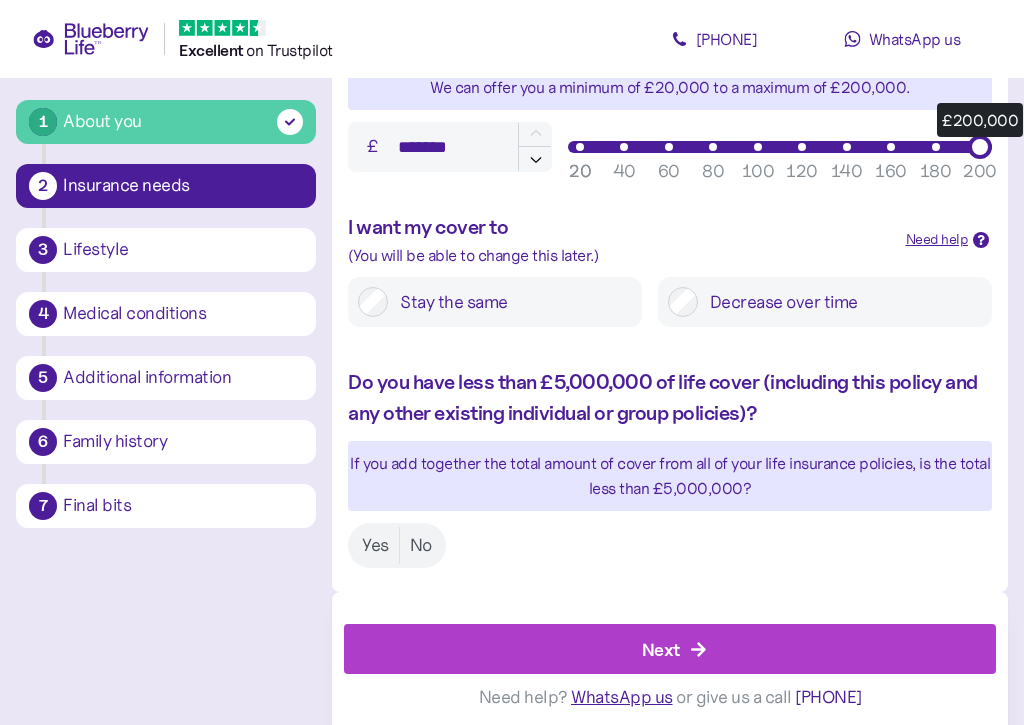 click on "Yes" at bounding box center (375, 545) 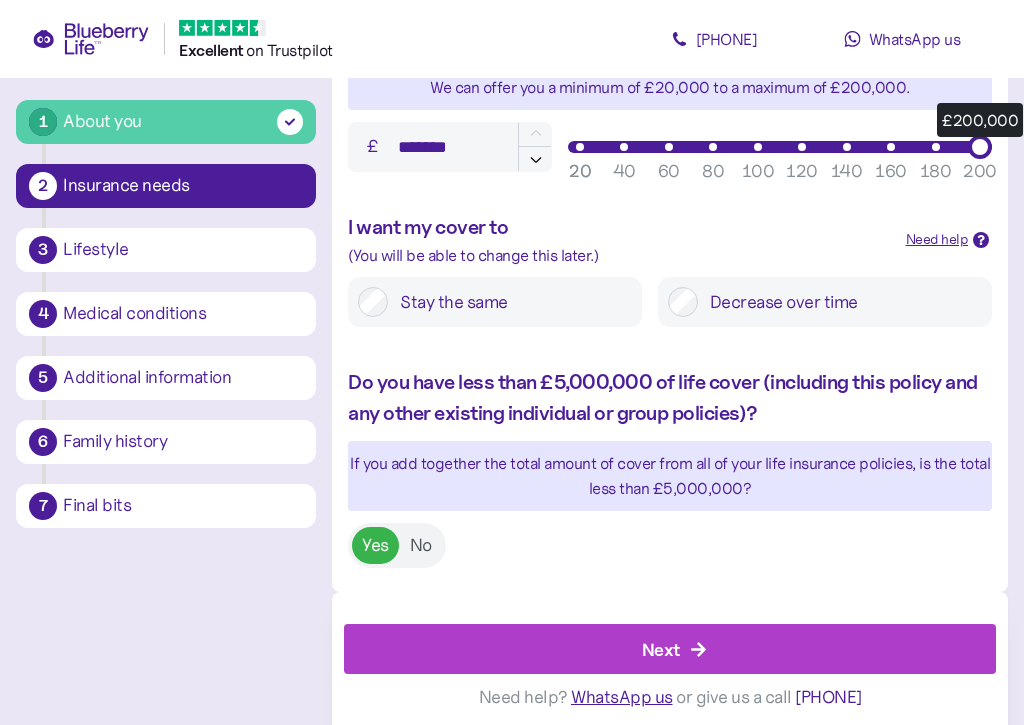 click on "Next" at bounding box center [661, 649] 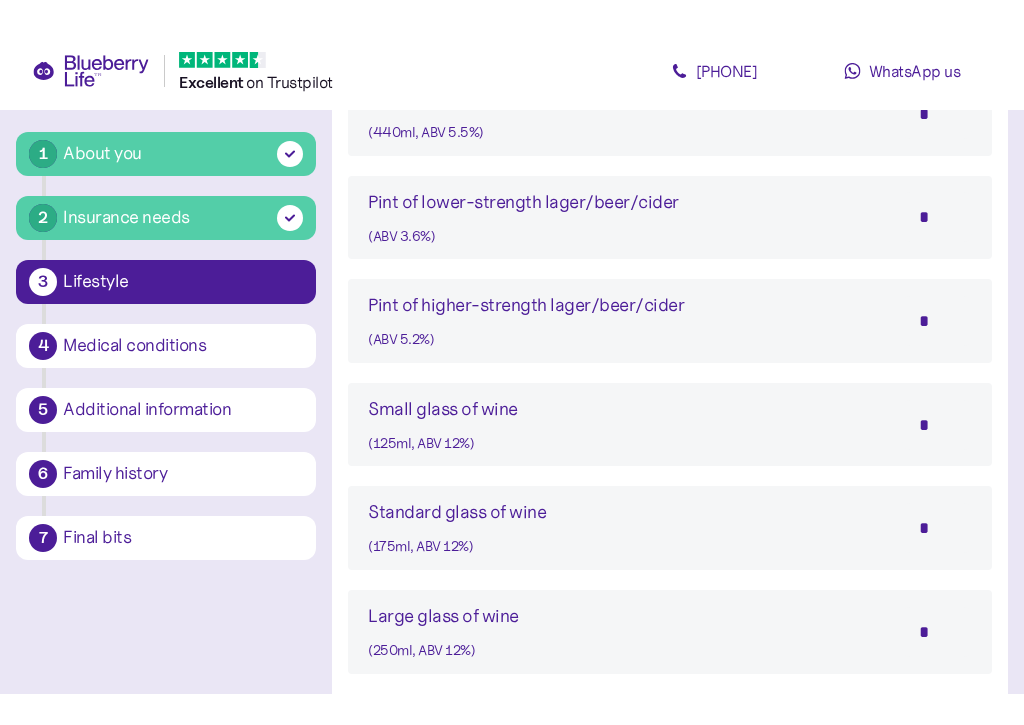 scroll, scrollTop: 1438, scrollLeft: 0, axis: vertical 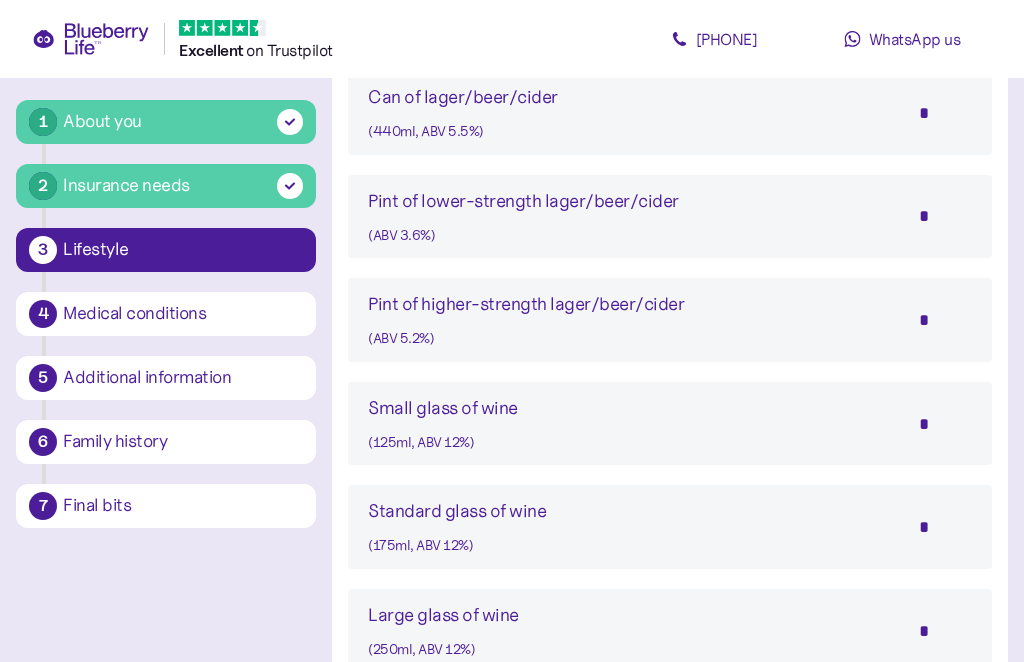 click on "*" at bounding box center [937, 320] 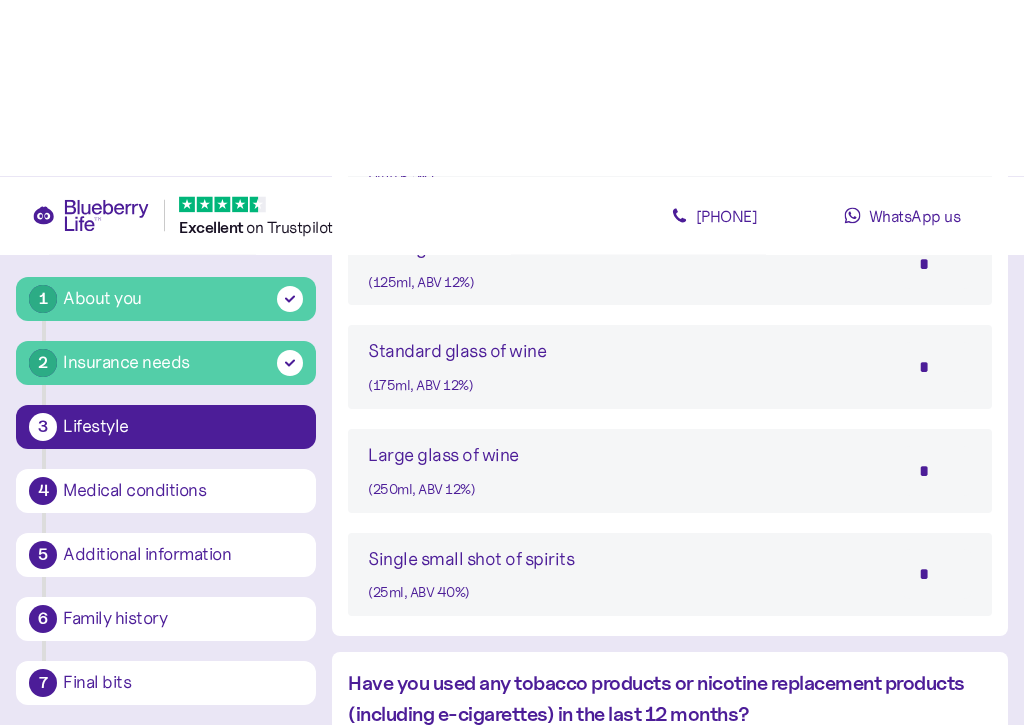 scroll, scrollTop: 1776, scrollLeft: 0, axis: vertical 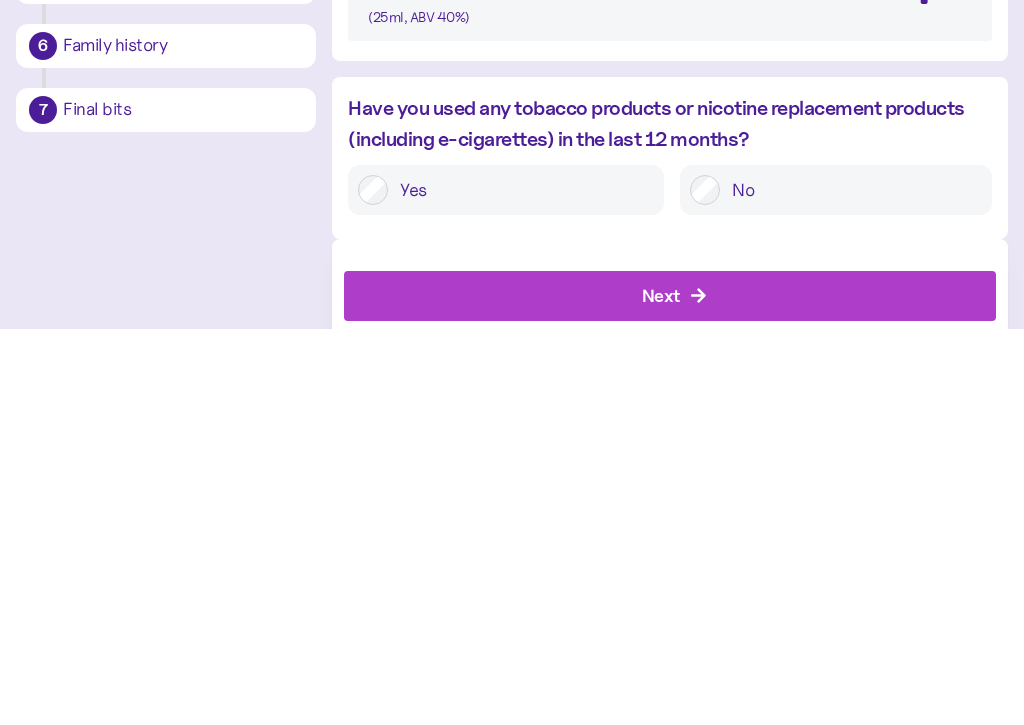 type on "*" 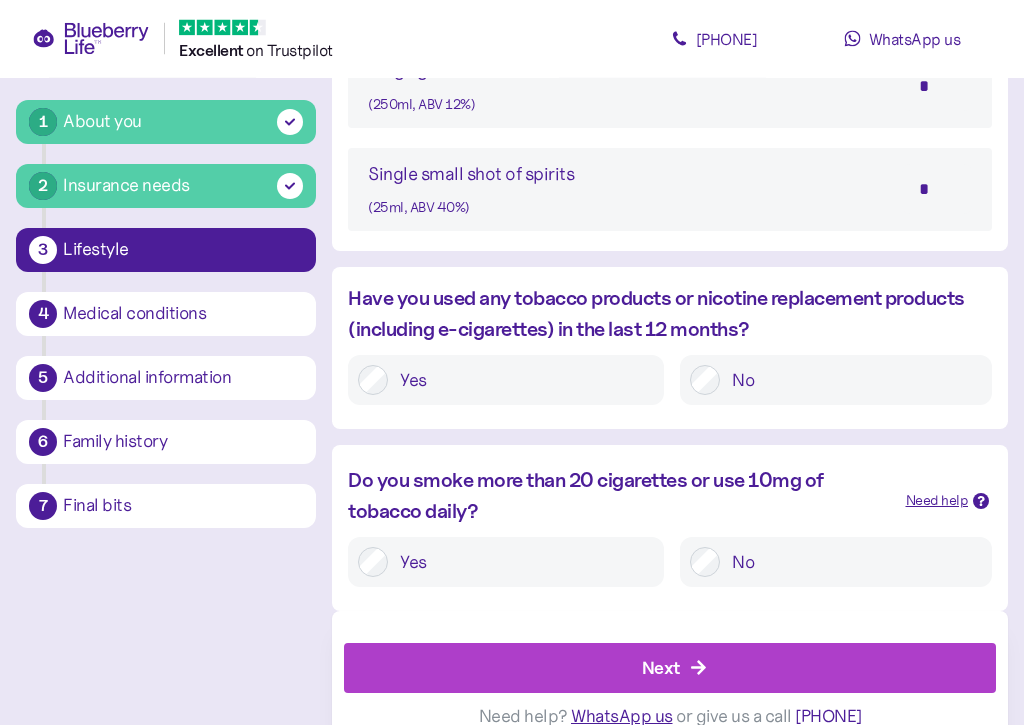 scroll, scrollTop: 1991, scrollLeft: 0, axis: vertical 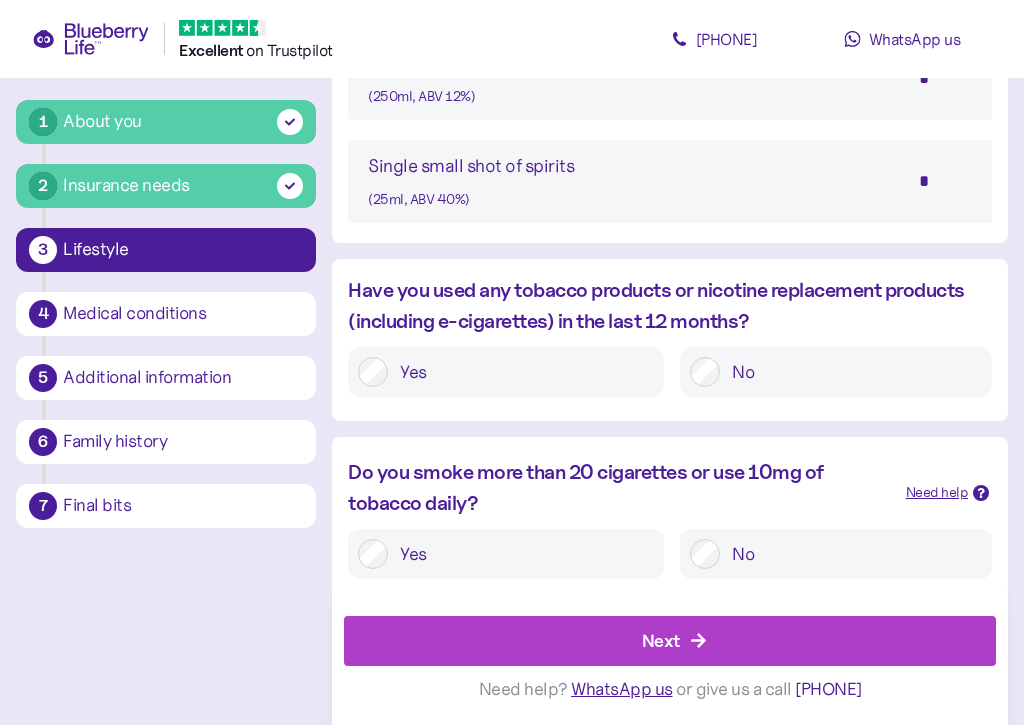 click 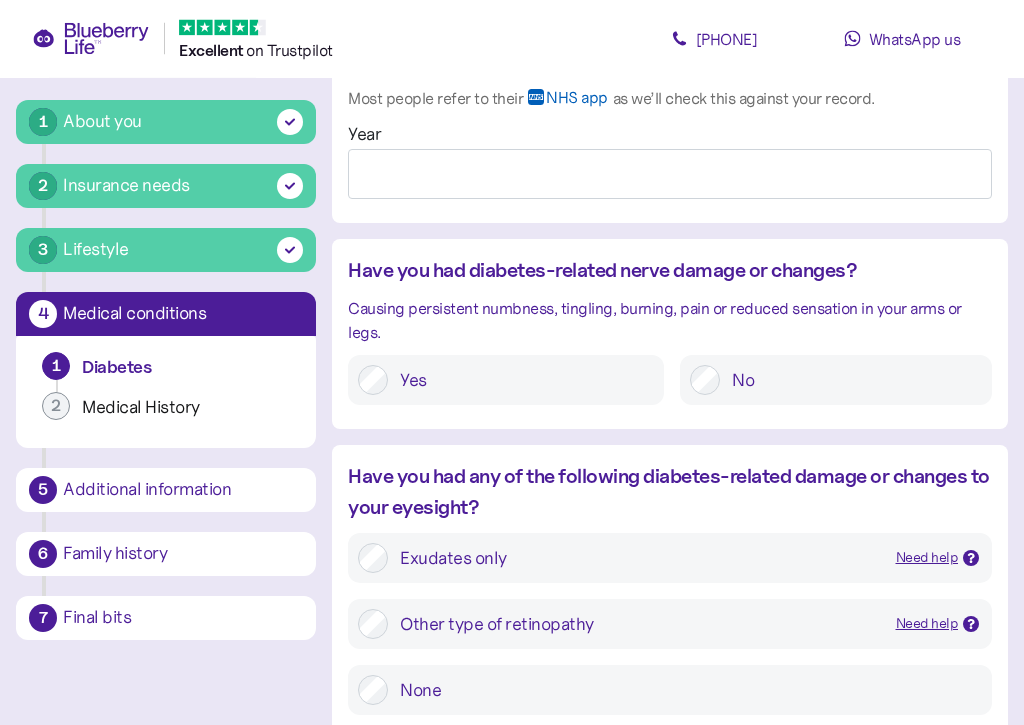 scroll, scrollTop: 2037, scrollLeft: 0, axis: vertical 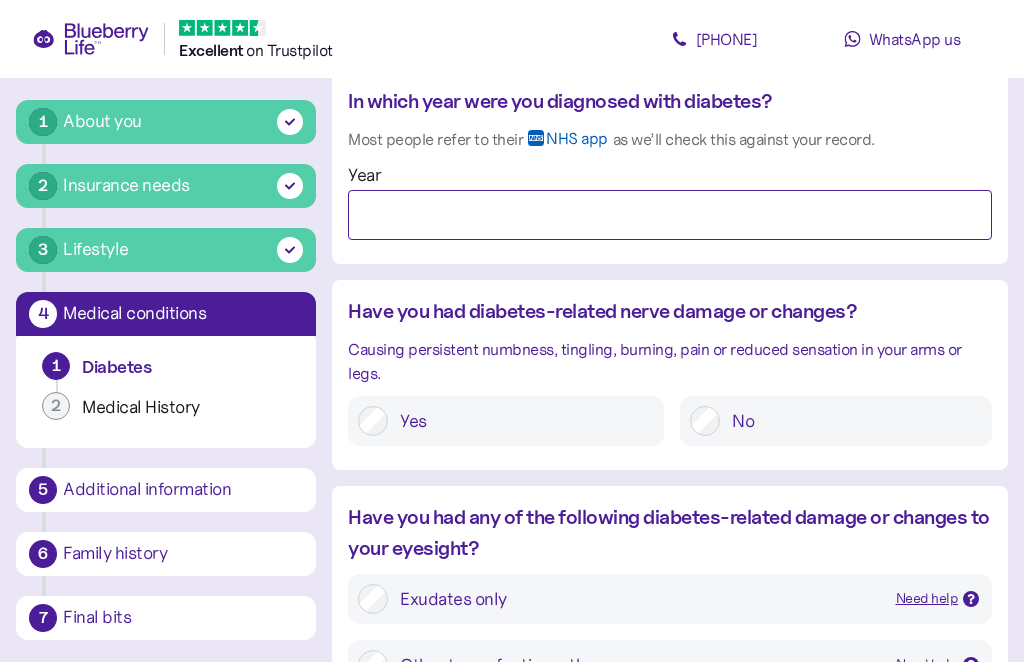 click on "Year" at bounding box center (670, 215) 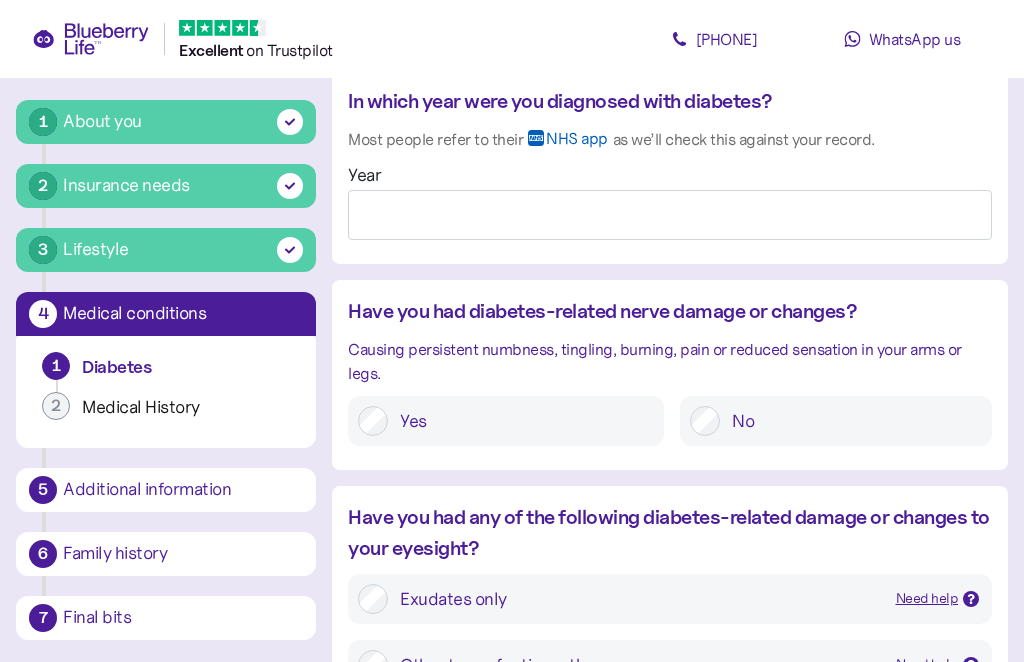 click on "NHS app" at bounding box center (577, 146) 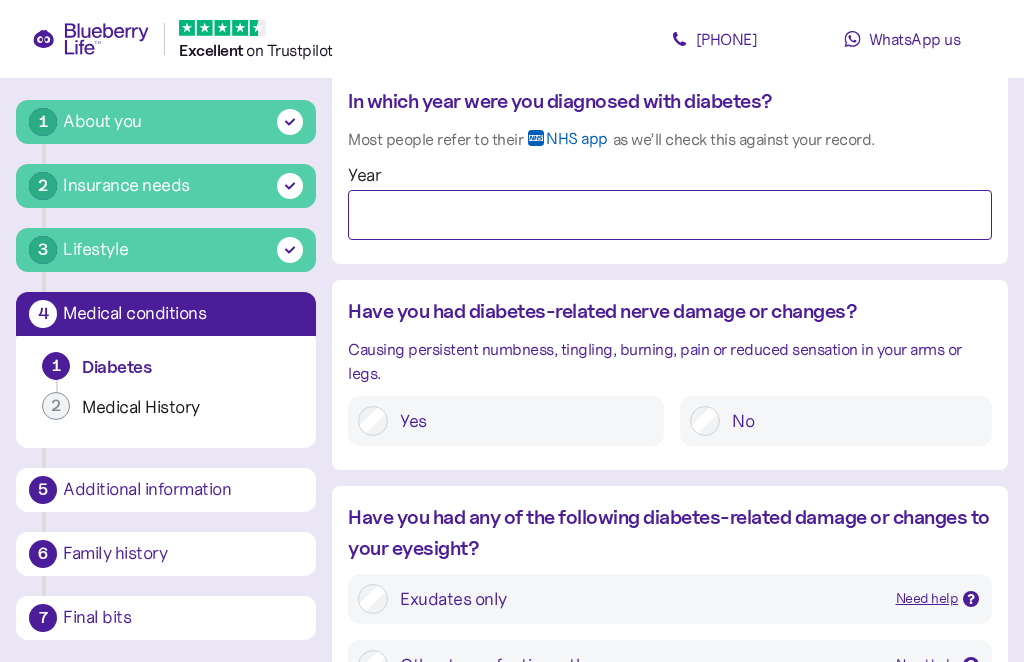 click on "Year" at bounding box center [670, 215] 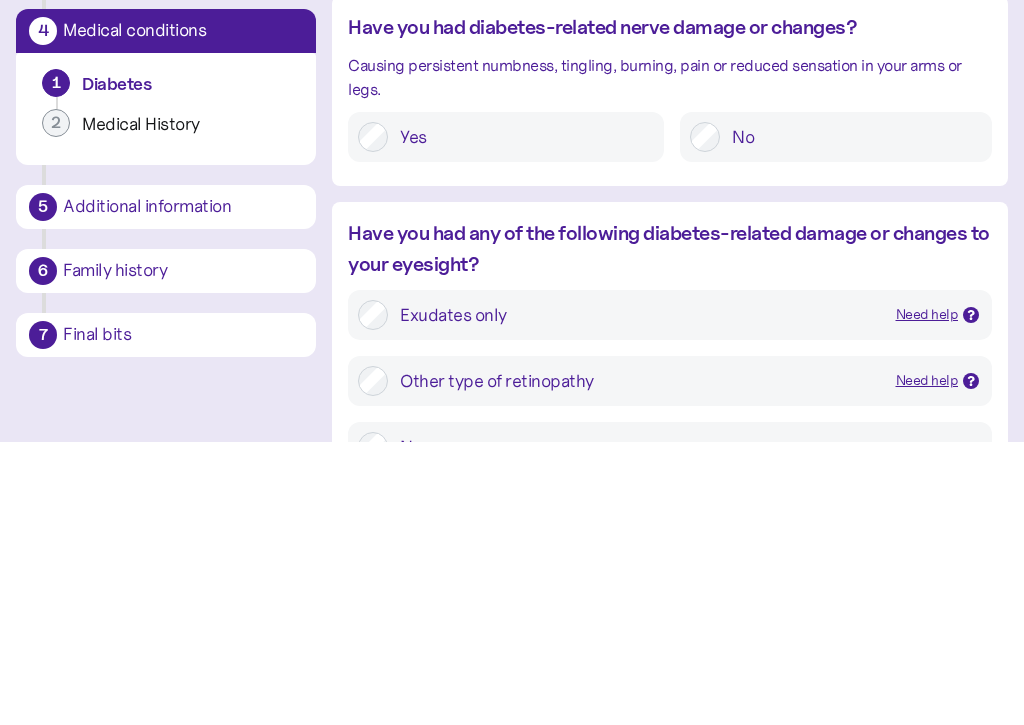 type on "****" 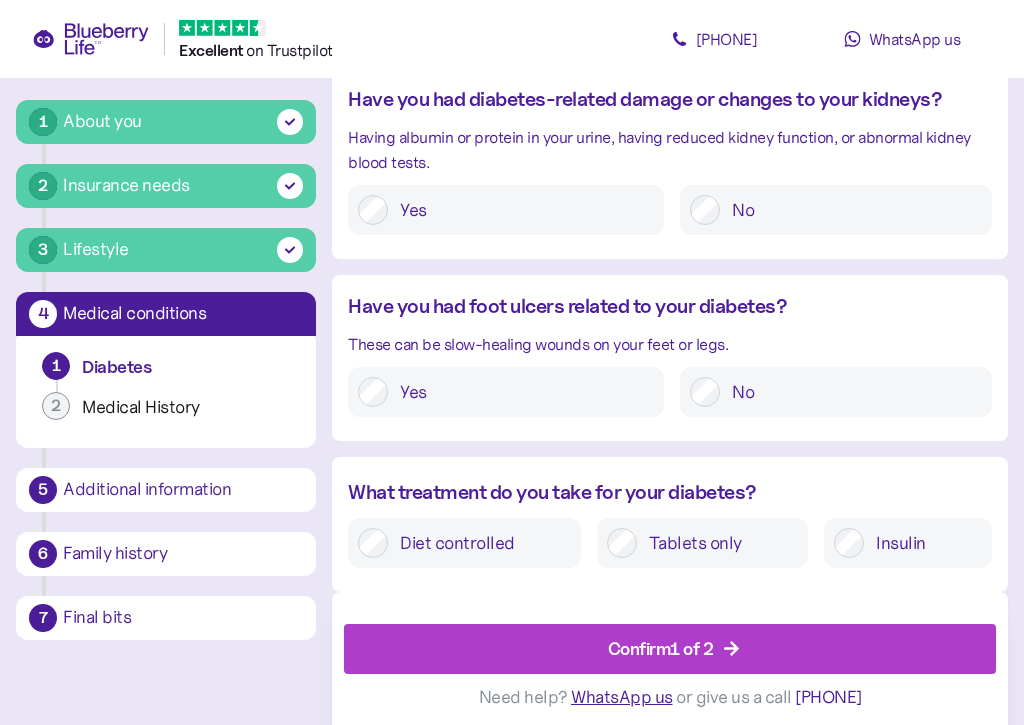 scroll, scrollTop: 2788, scrollLeft: 0, axis: vertical 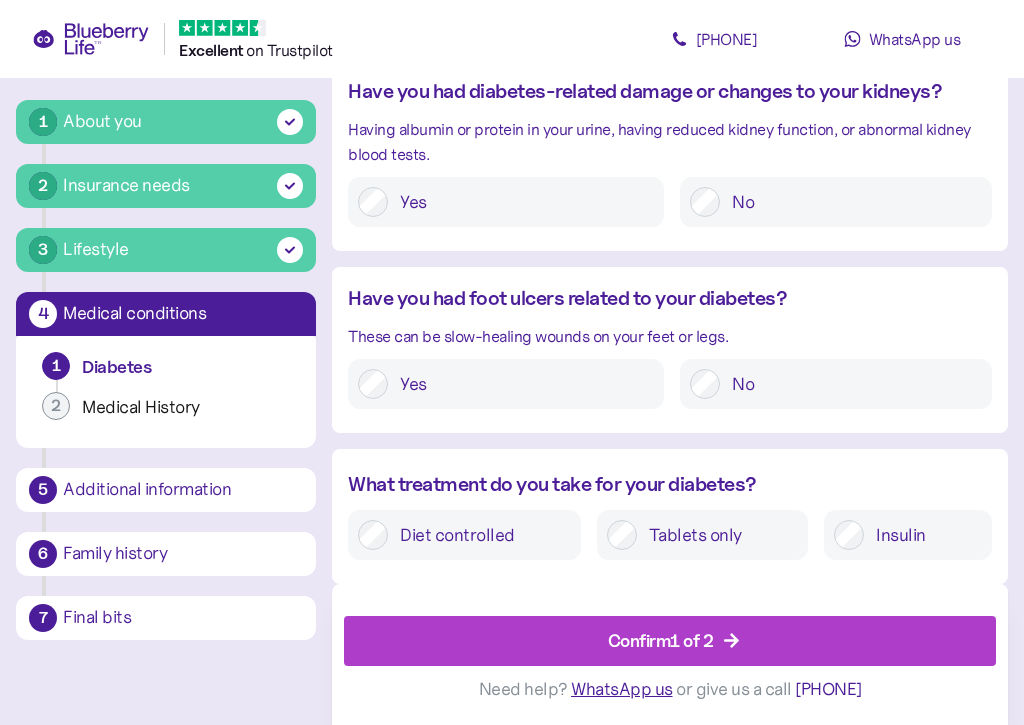 click on "Confirm  1 of 2" at bounding box center [661, 640] 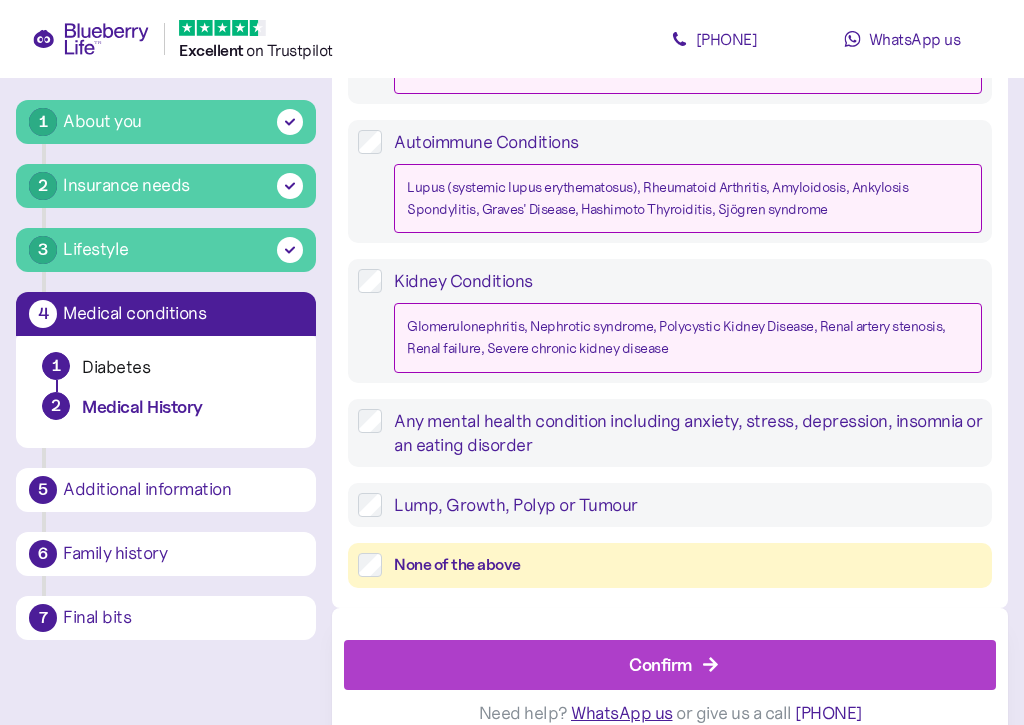 scroll, scrollTop: 2066, scrollLeft: 0, axis: vertical 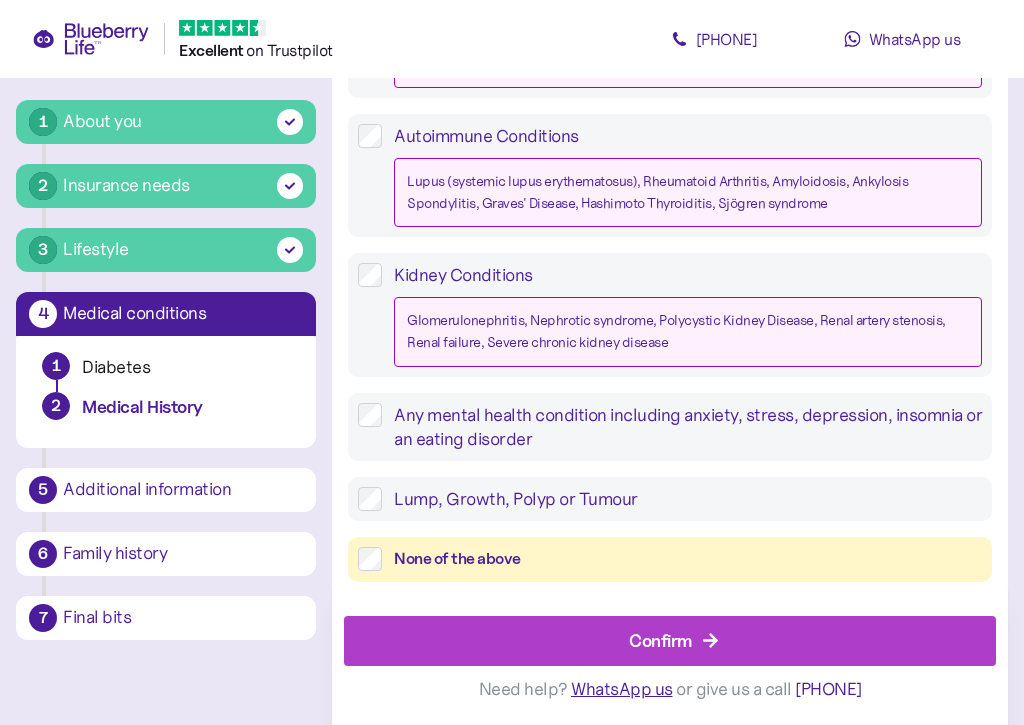 click on "Confirm" at bounding box center (660, 640) 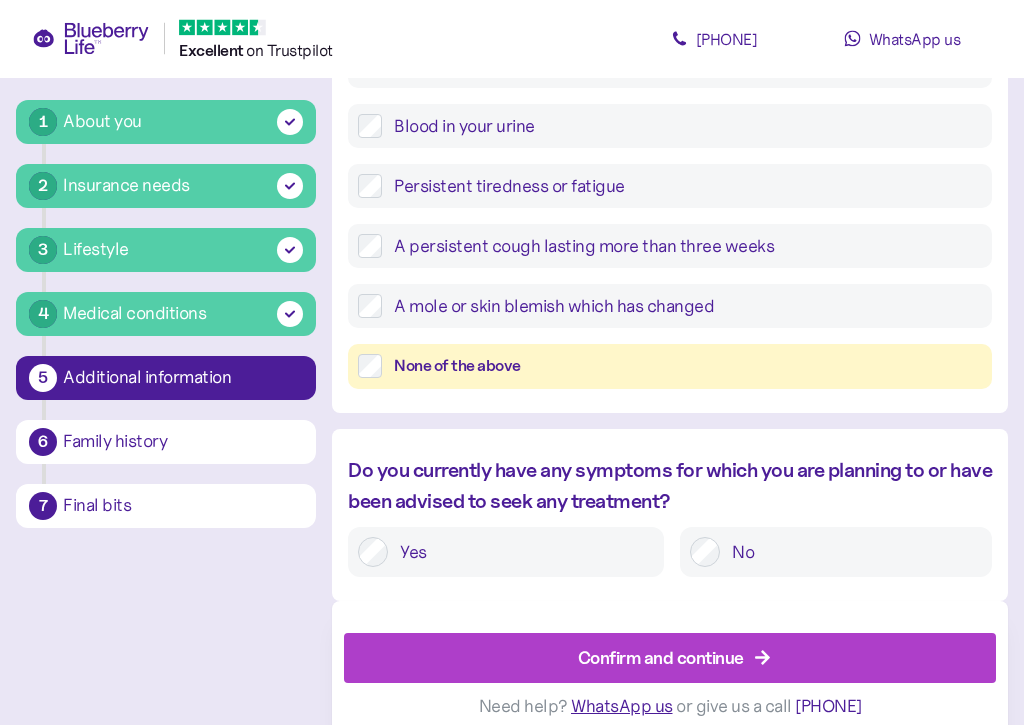 scroll, scrollTop: 949, scrollLeft: 0, axis: vertical 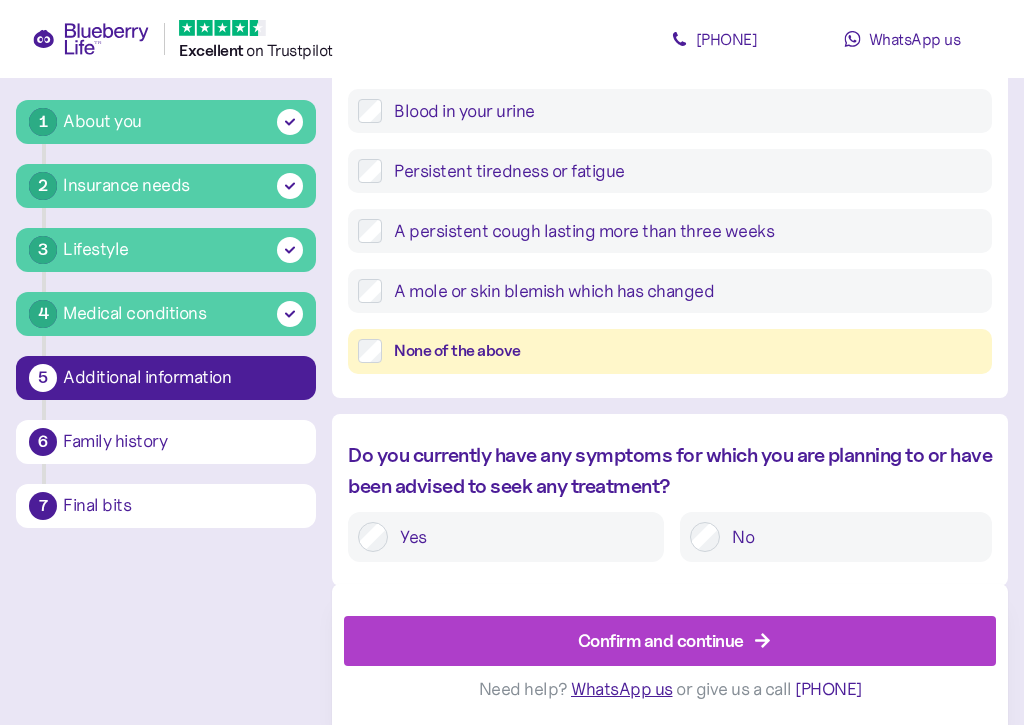 click on "Confirm and continue" at bounding box center (661, 640) 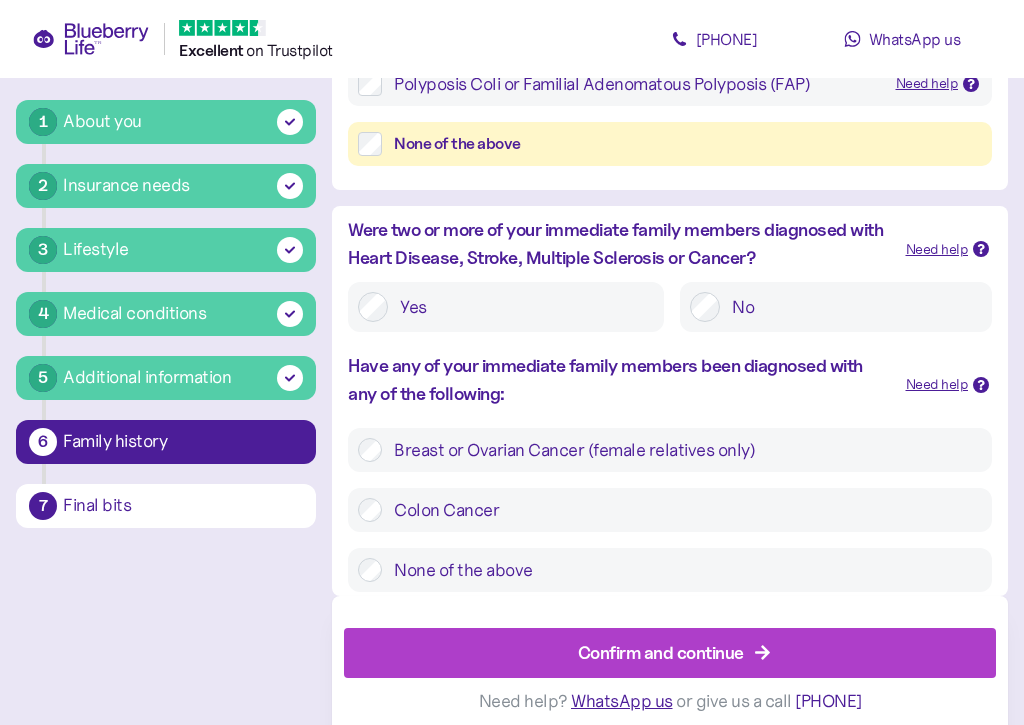 scroll, scrollTop: 645, scrollLeft: 0, axis: vertical 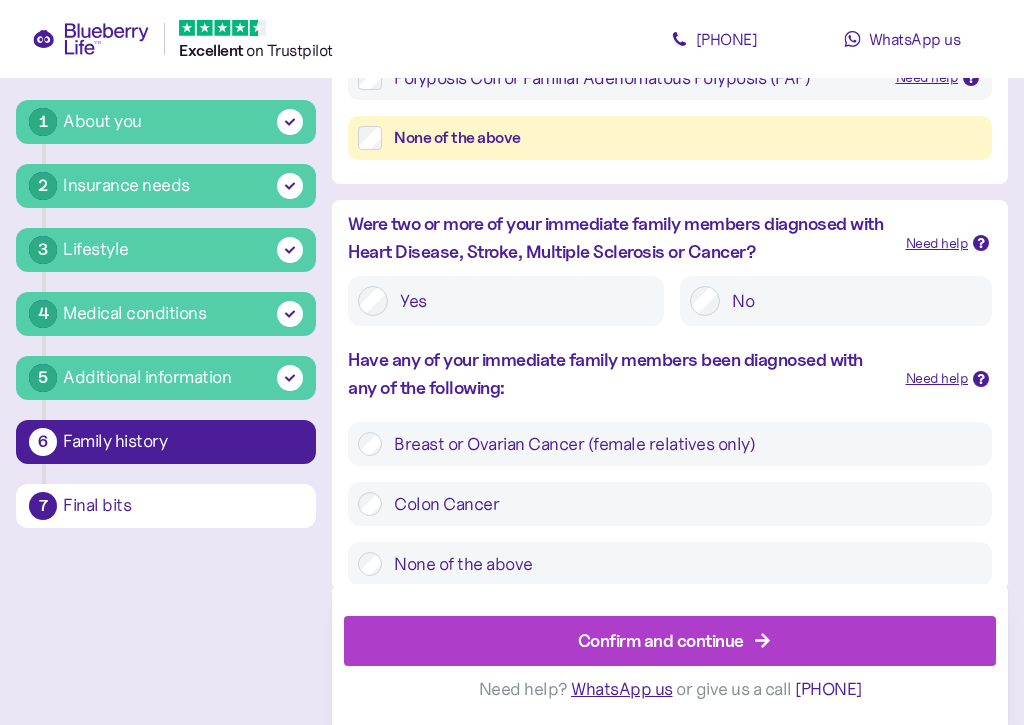 click on "Confirm and continue" at bounding box center (661, 640) 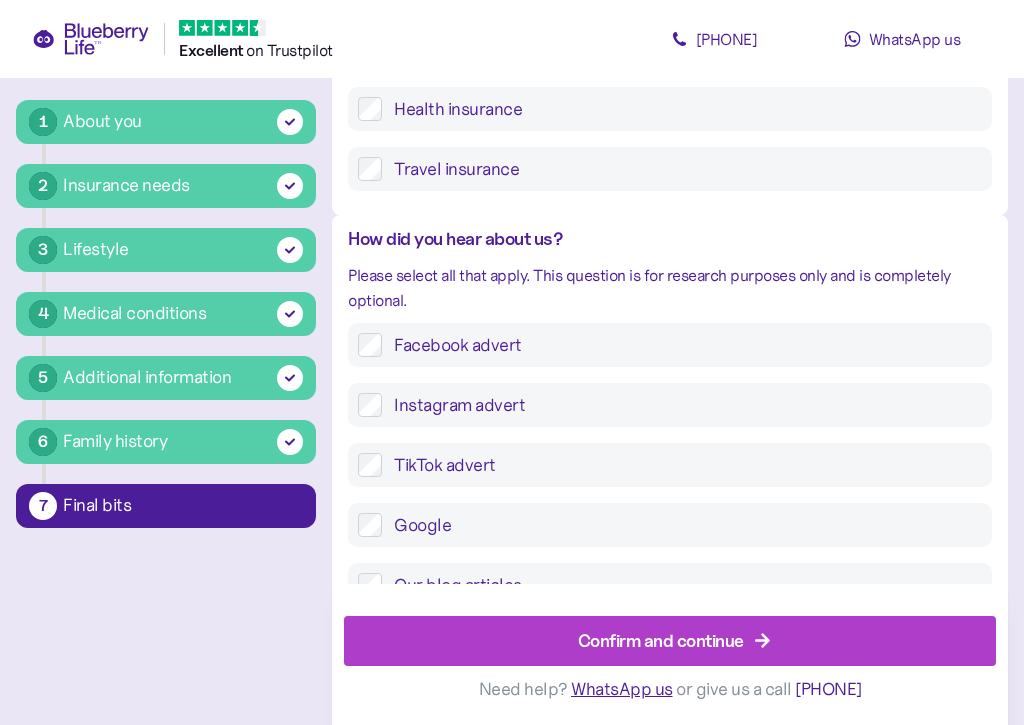 scroll, scrollTop: 38, scrollLeft: 0, axis: vertical 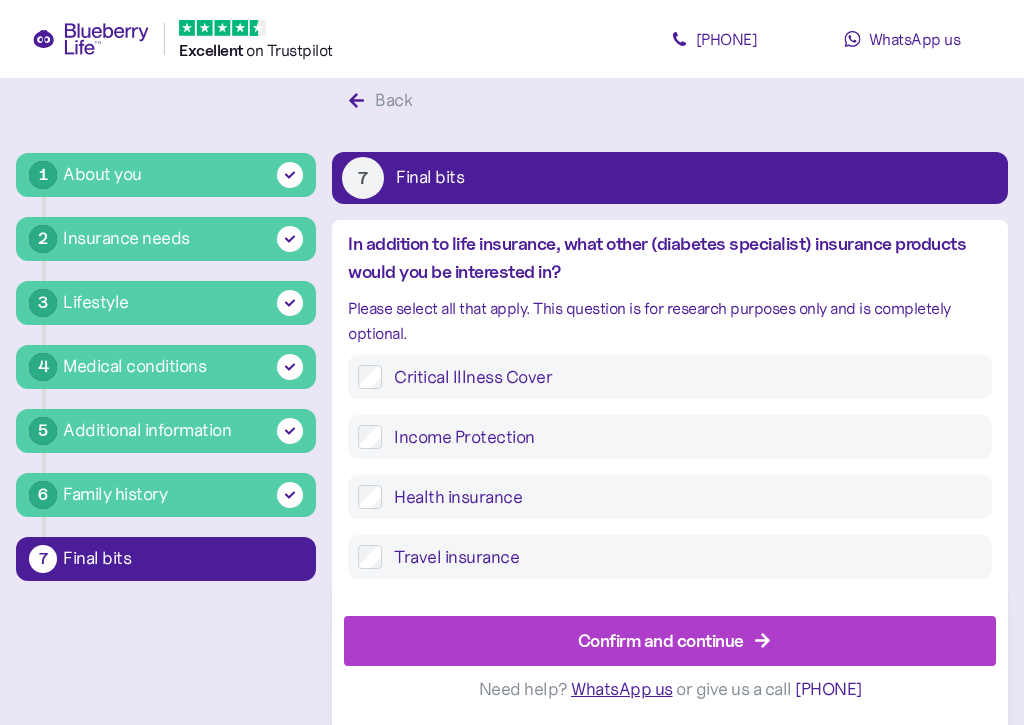 click on "Confirm and continue" at bounding box center (661, 640) 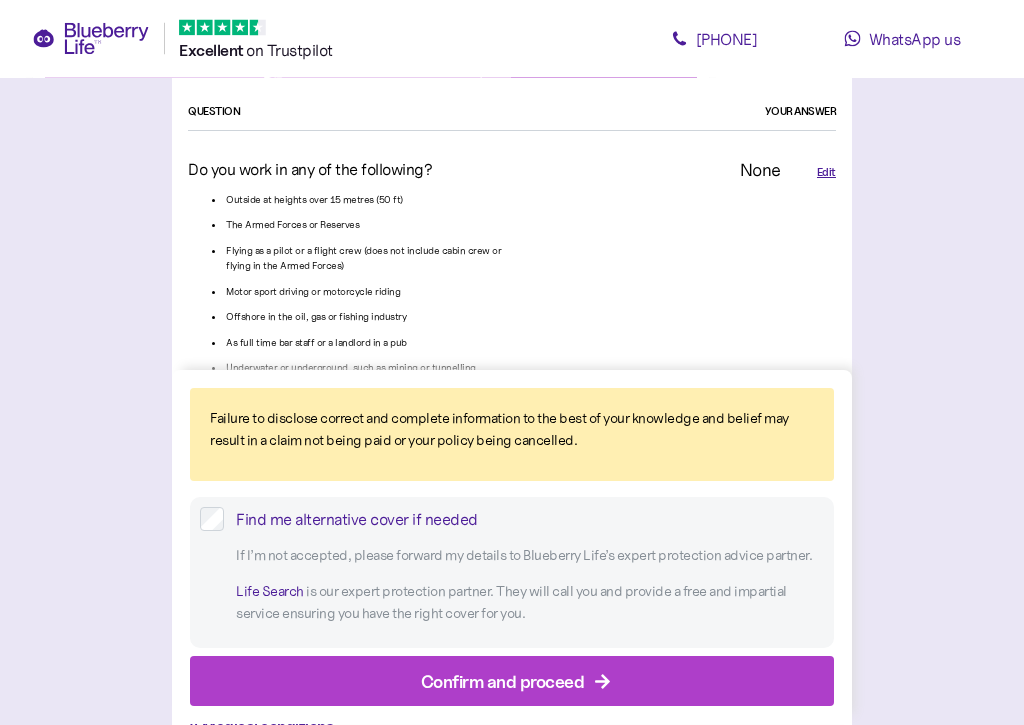 scroll, scrollTop: 1700, scrollLeft: 0, axis: vertical 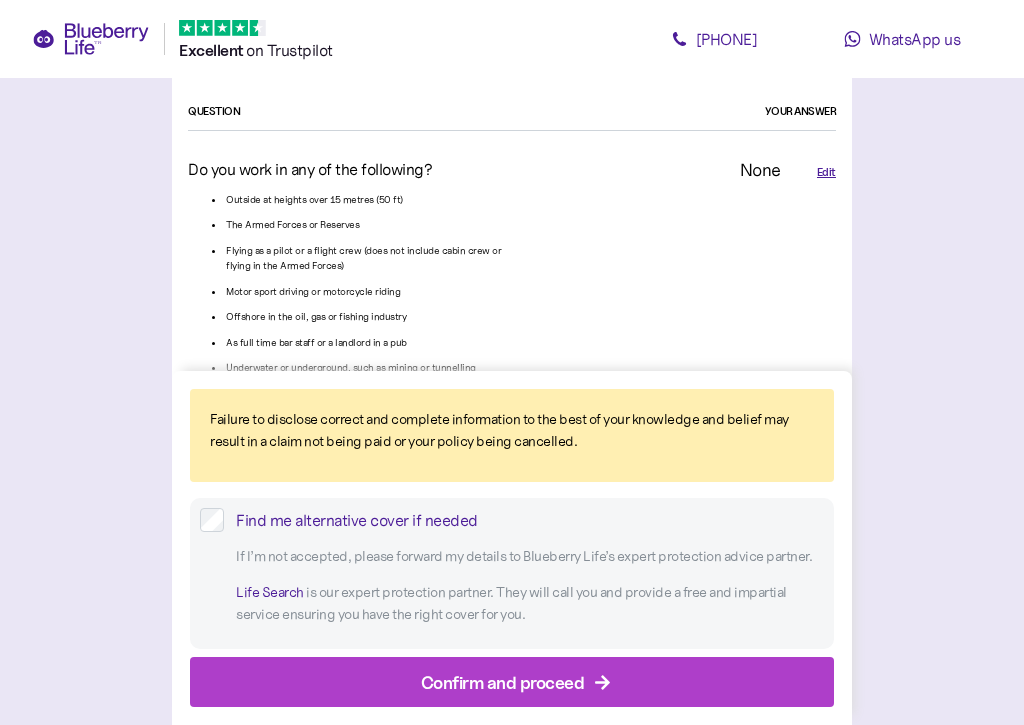 click on "Confirm and proceed" at bounding box center (503, 681) 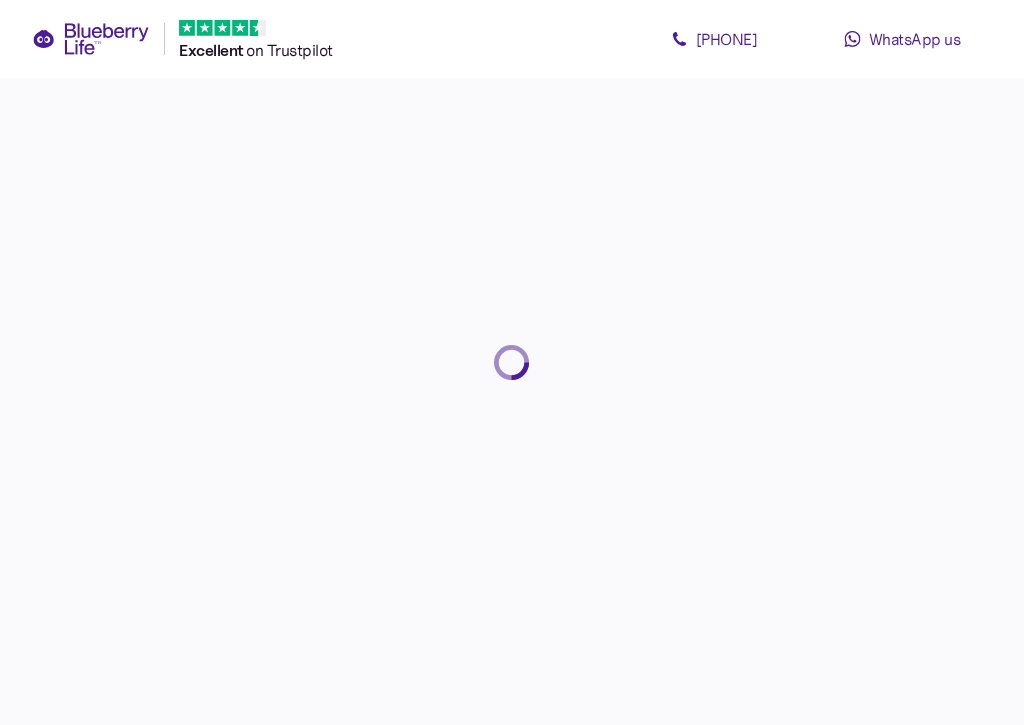 scroll, scrollTop: 0, scrollLeft: 0, axis: both 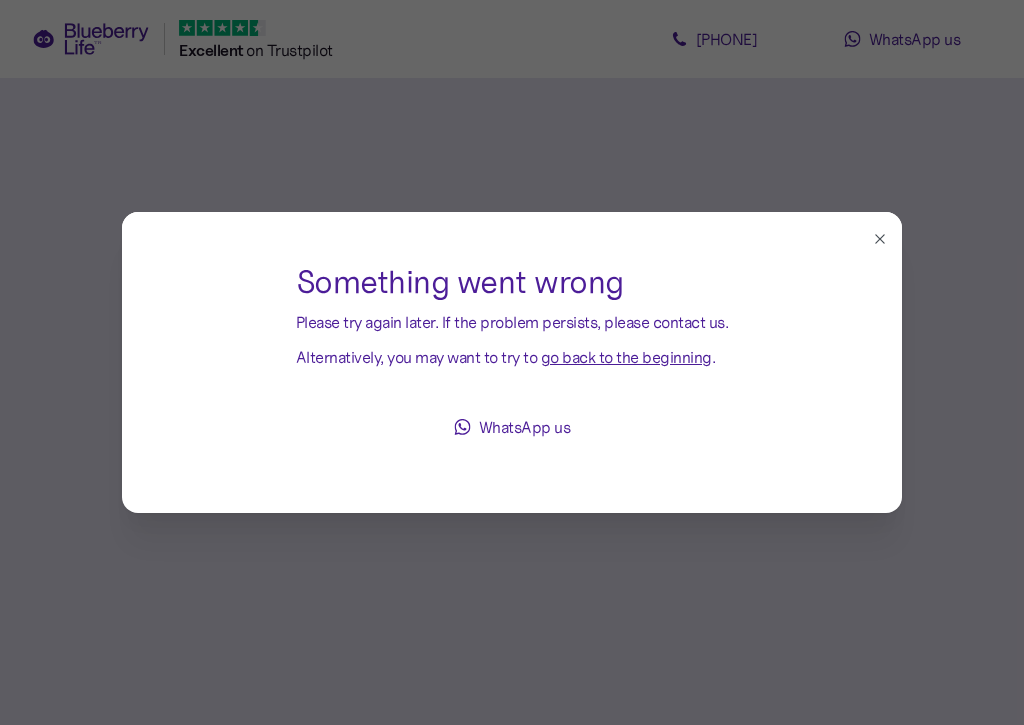 click 